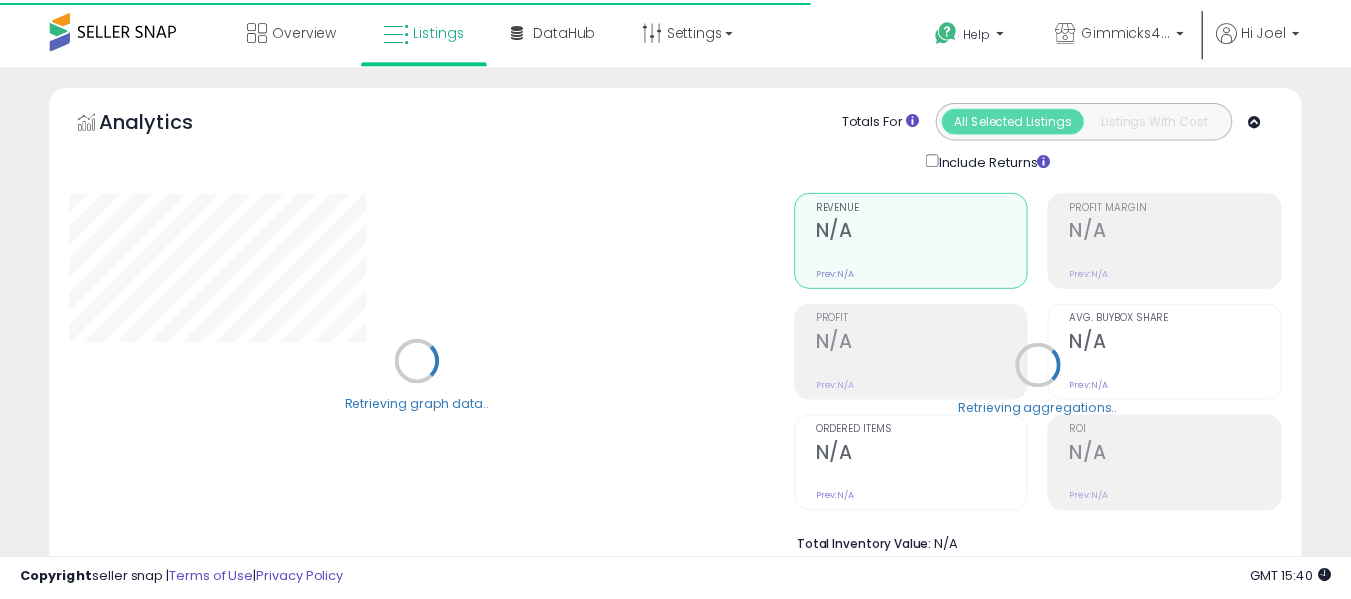 scroll, scrollTop: 0, scrollLeft: 0, axis: both 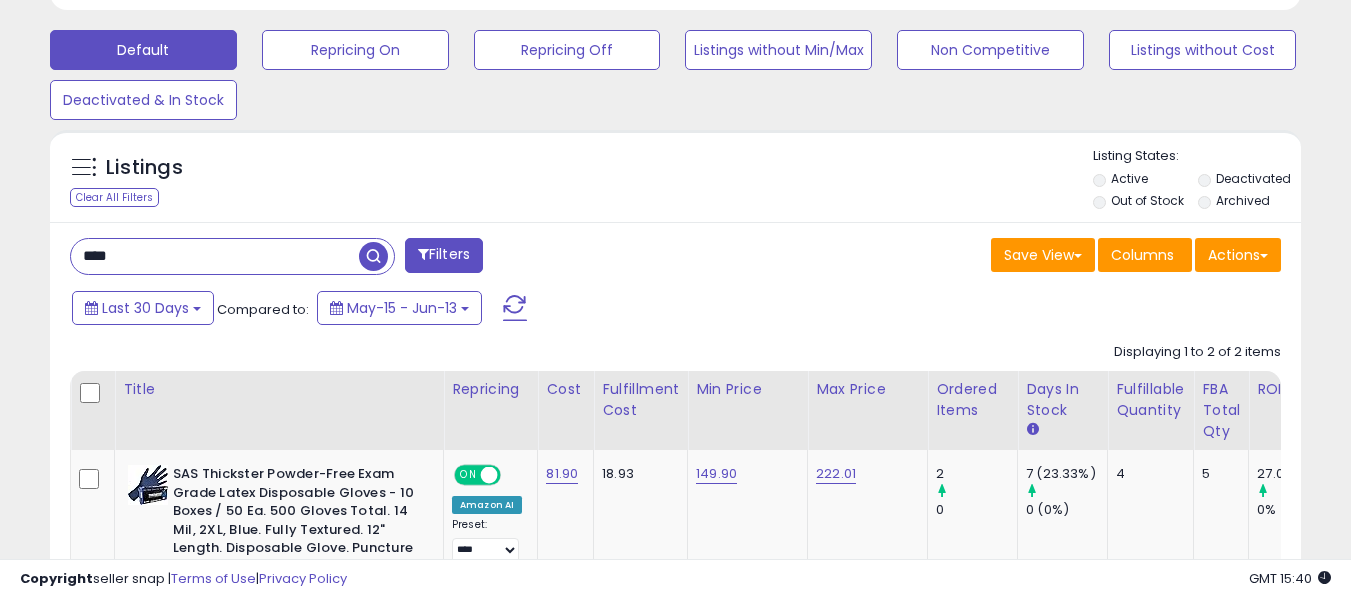 click on "****" at bounding box center [215, 256] 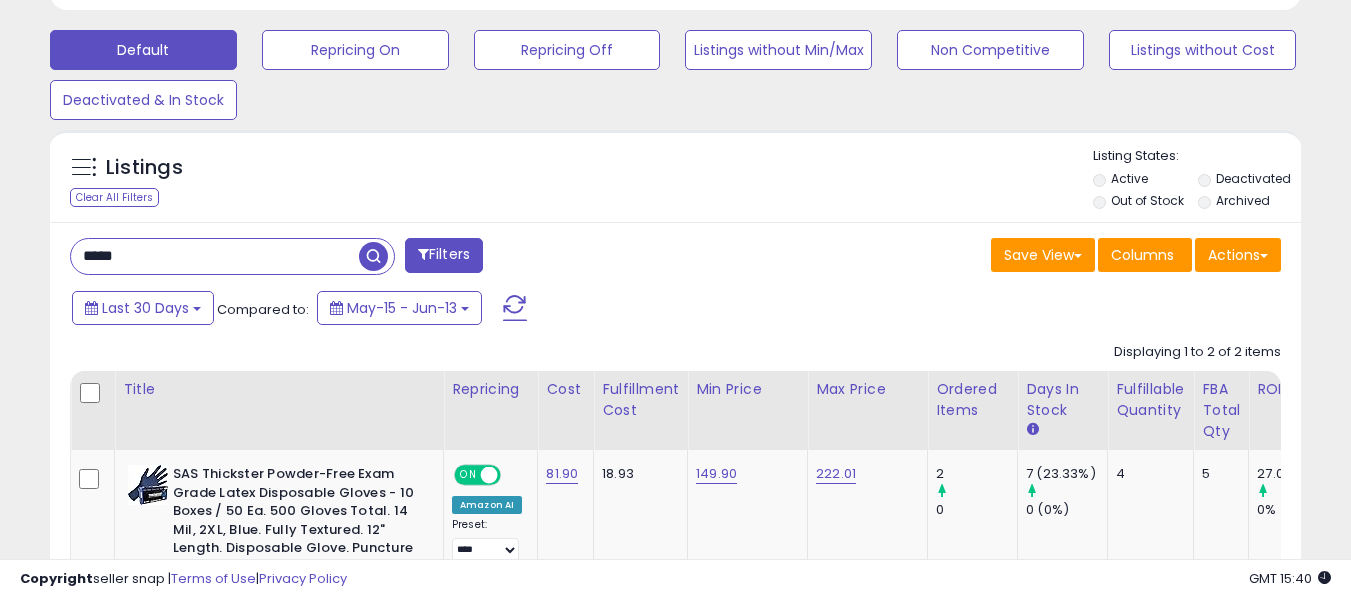 type on "*****" 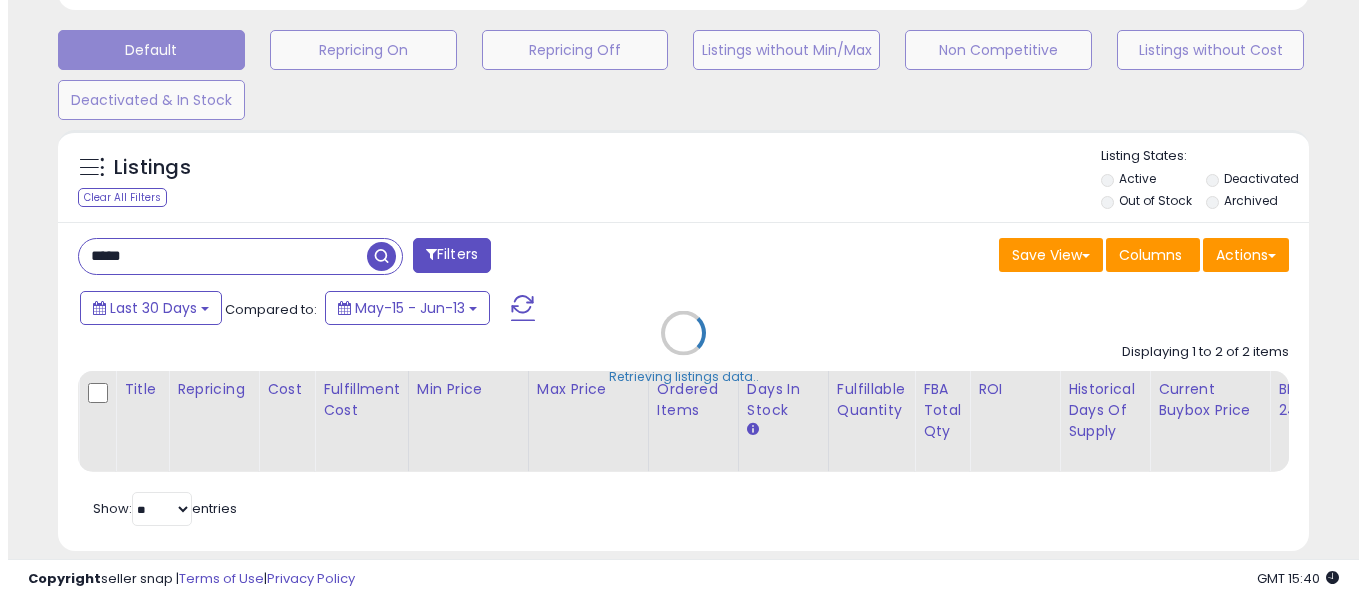 scroll, scrollTop: 999590, scrollLeft: 999267, axis: both 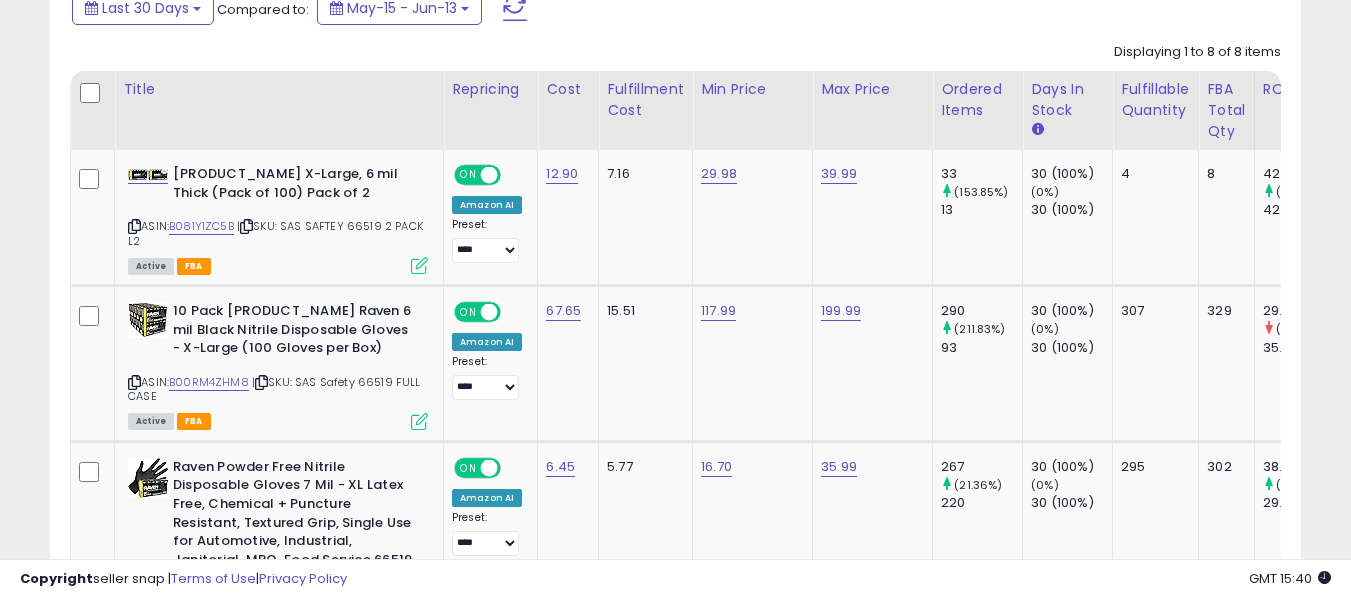 drag, startPoint x: 391, startPoint y: 541, endPoint x: 461, endPoint y: 543, distance: 70.028564 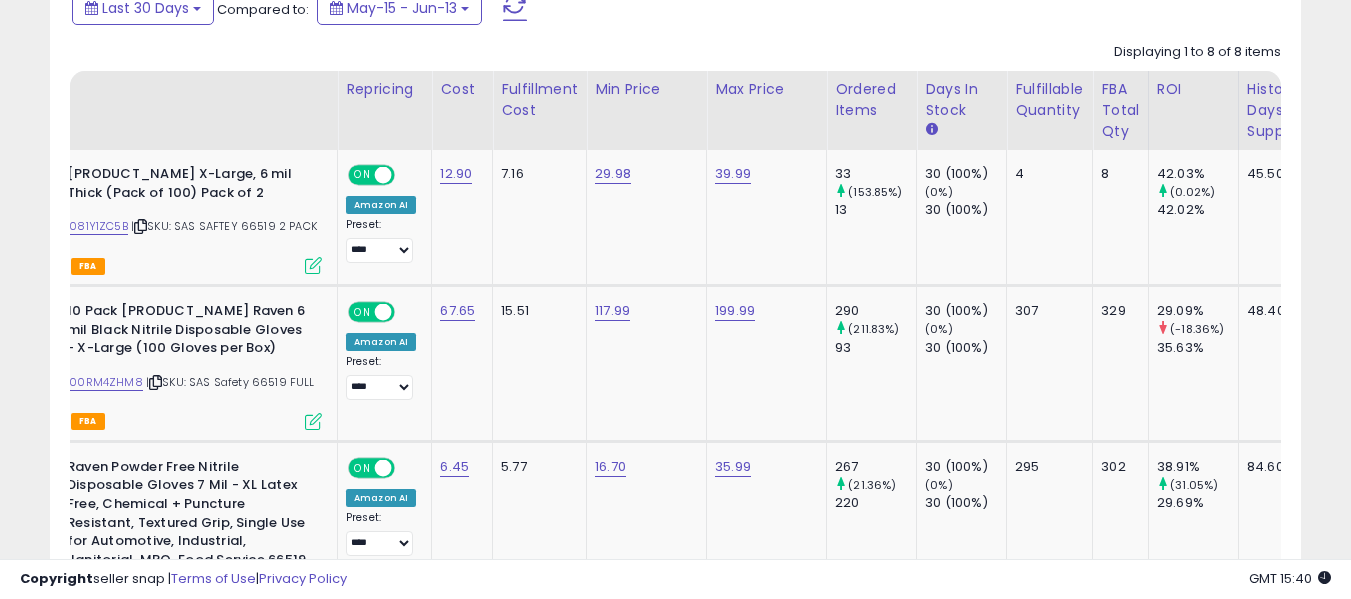 scroll, scrollTop: 0, scrollLeft: 169, axis: horizontal 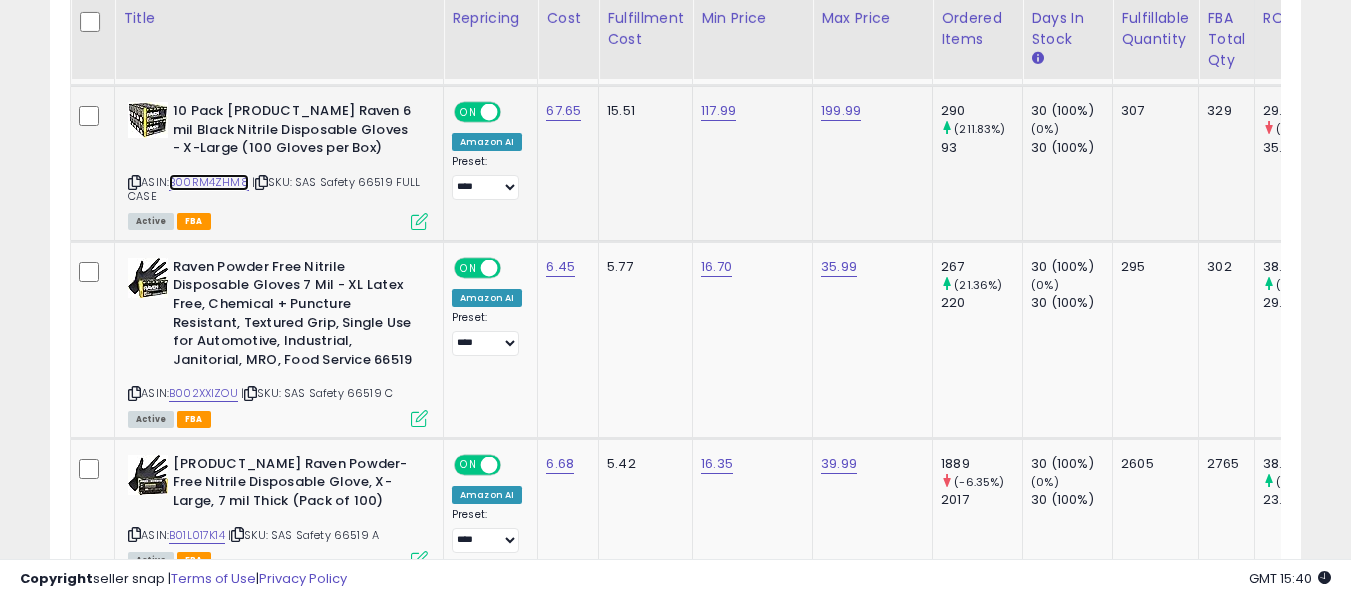 click on "B00RM4ZHM8" at bounding box center [209, 182] 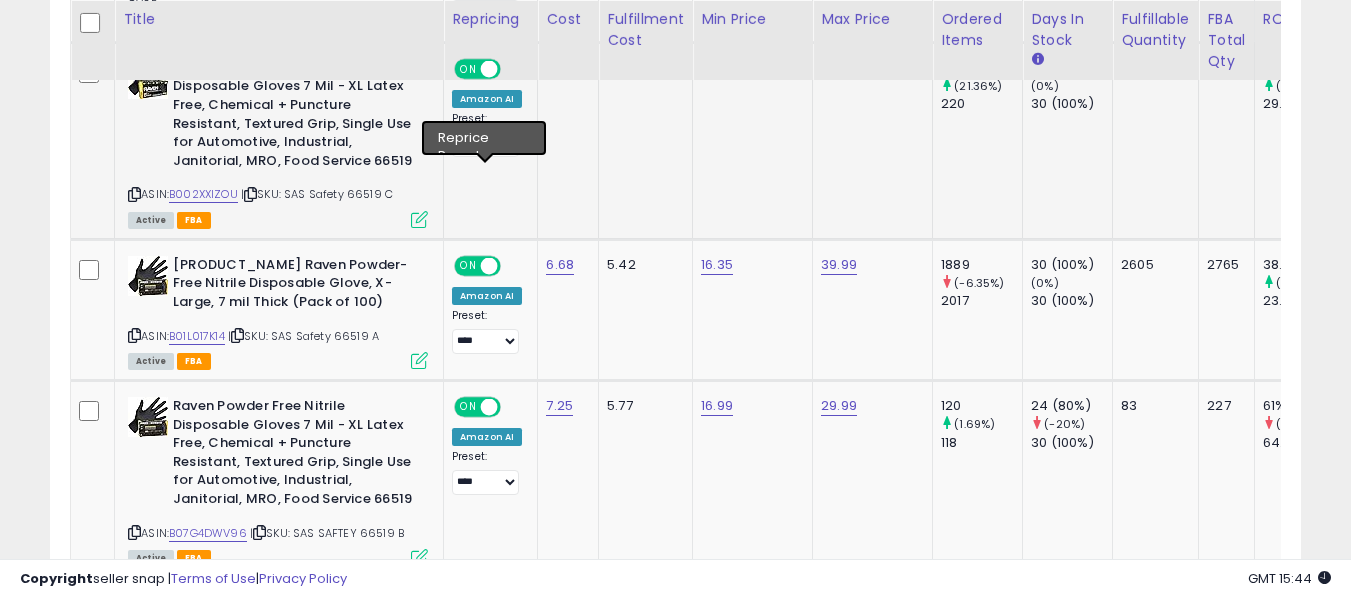scroll, scrollTop: 1300, scrollLeft: 0, axis: vertical 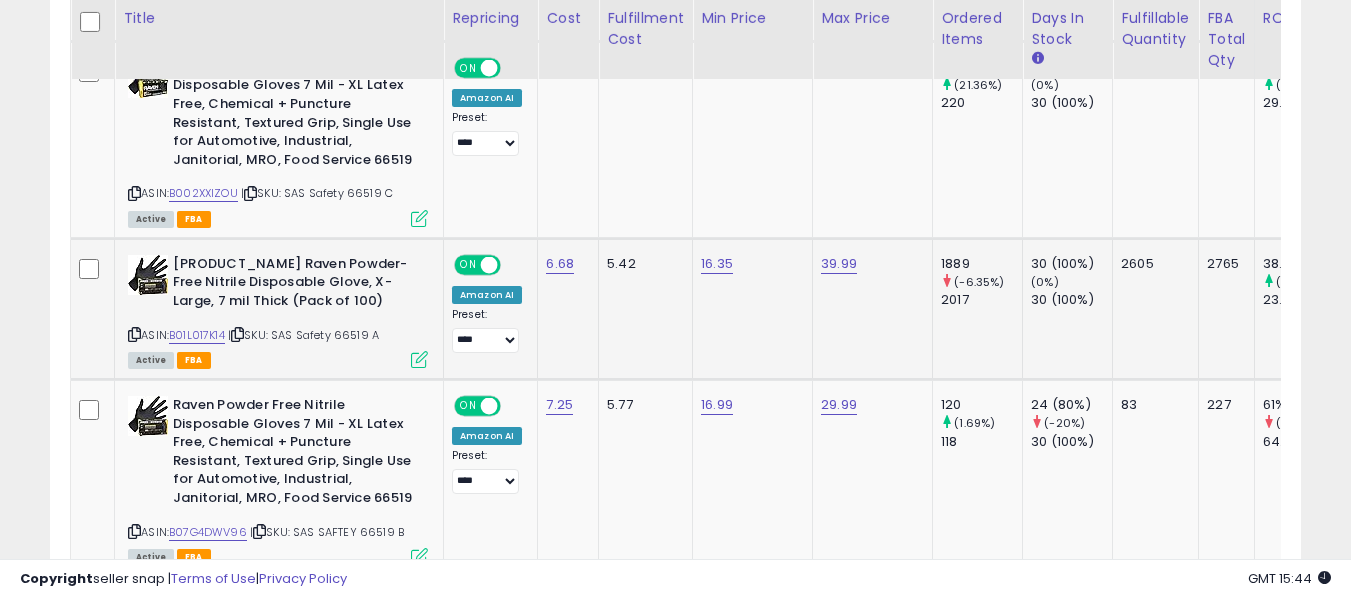 click at bounding box center (237, 334) 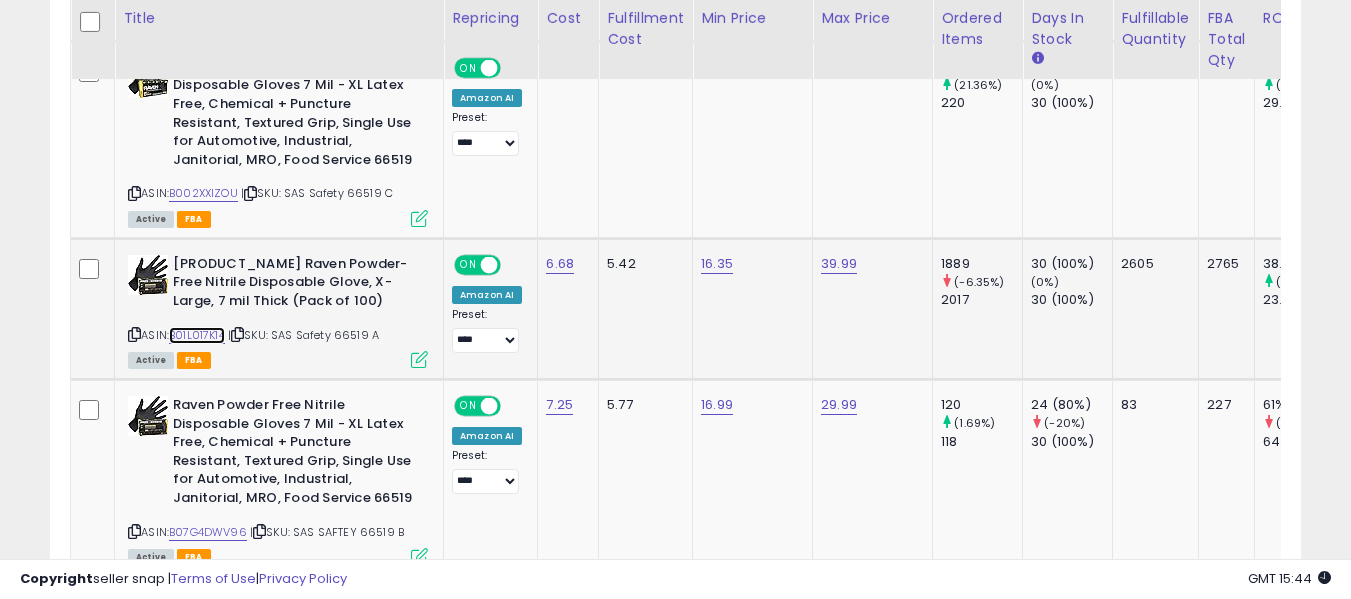 click on "B01L017K14" at bounding box center [197, 335] 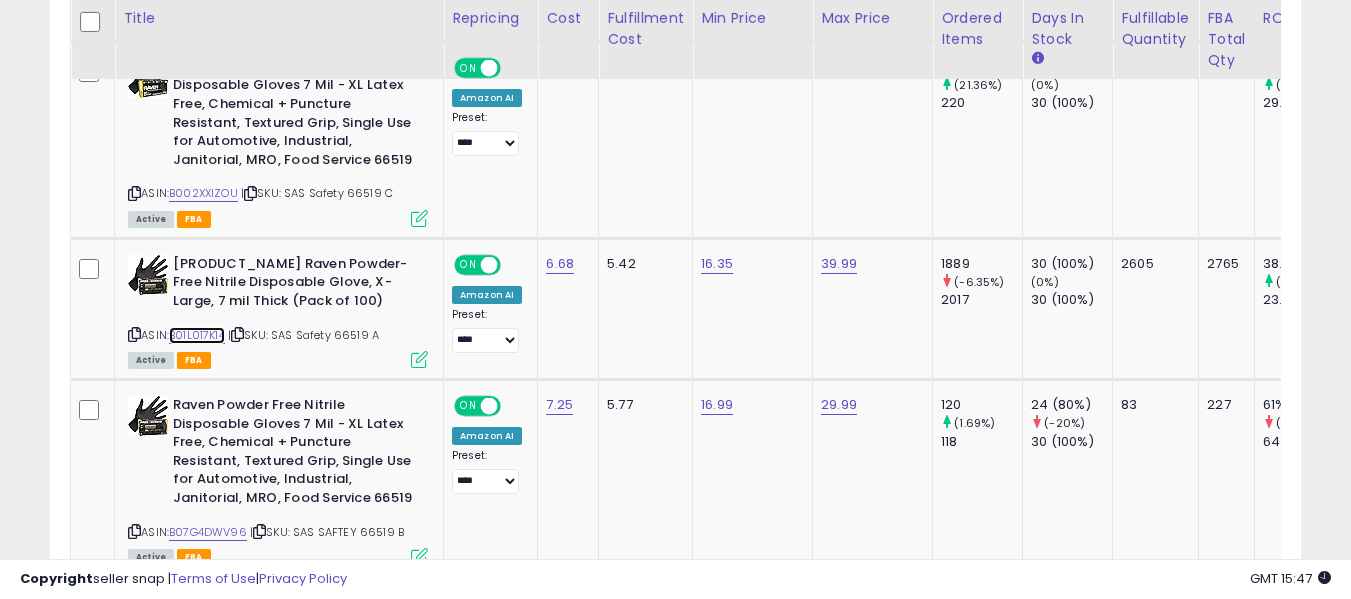 scroll, scrollTop: 0, scrollLeft: 63, axis: horizontal 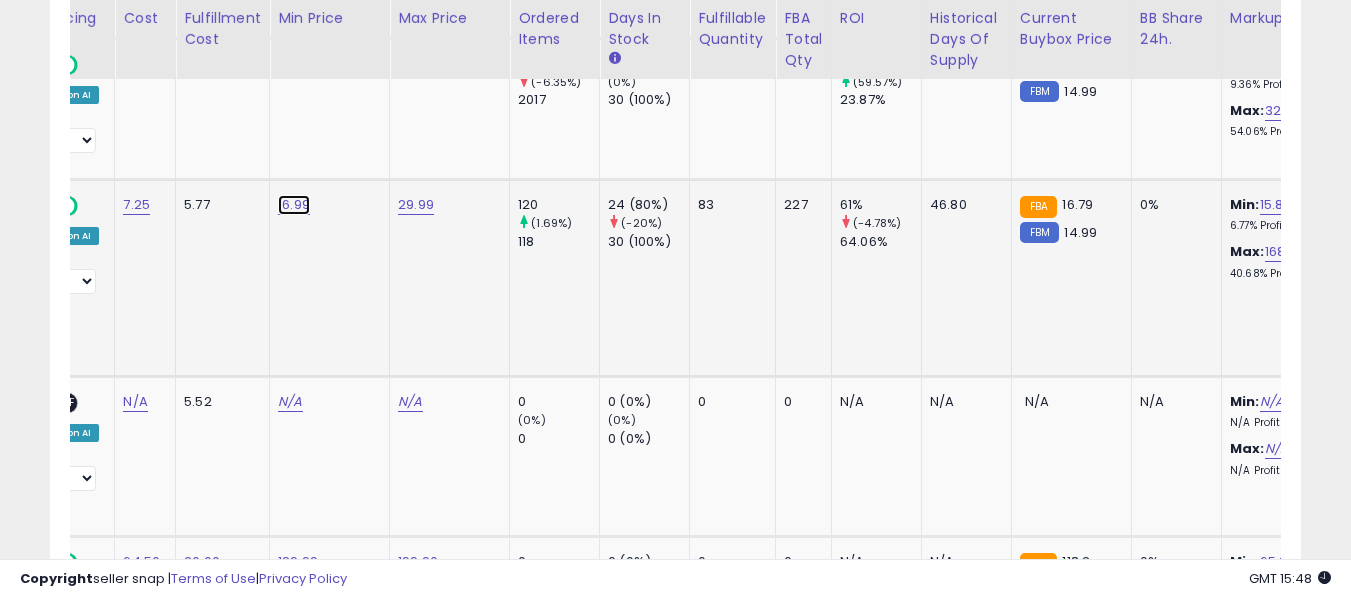click on "16.99" at bounding box center (296, -426) 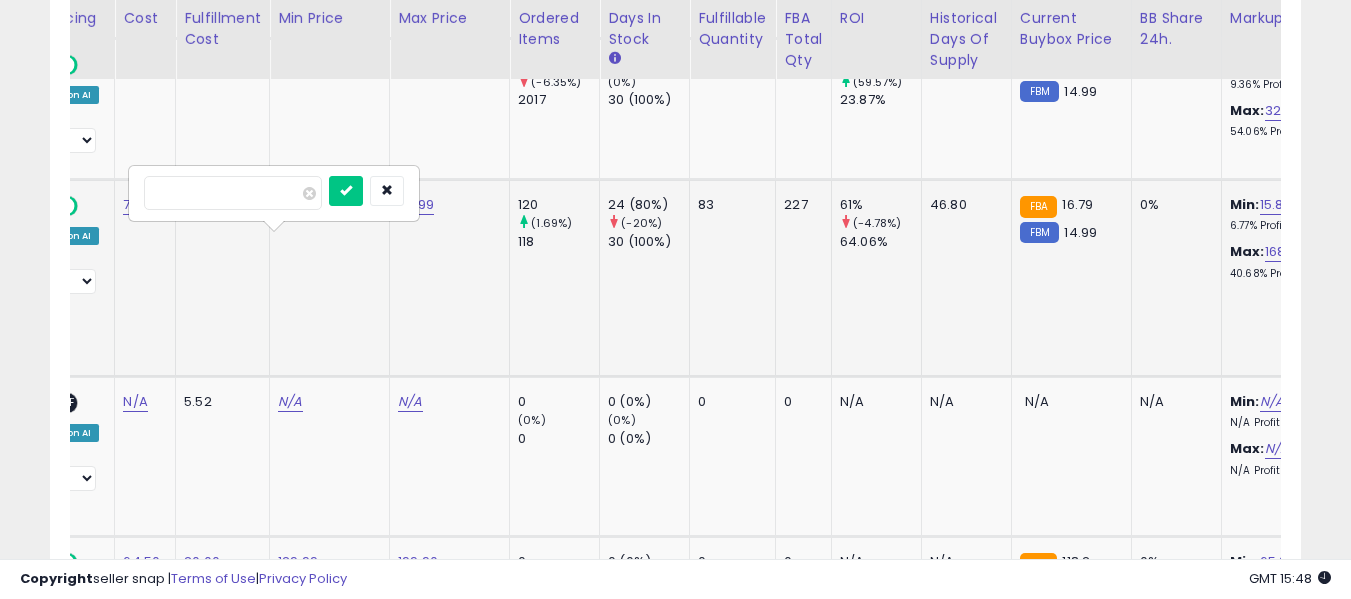 drag, startPoint x: 181, startPoint y: 192, endPoint x: 197, endPoint y: 194, distance: 16.124516 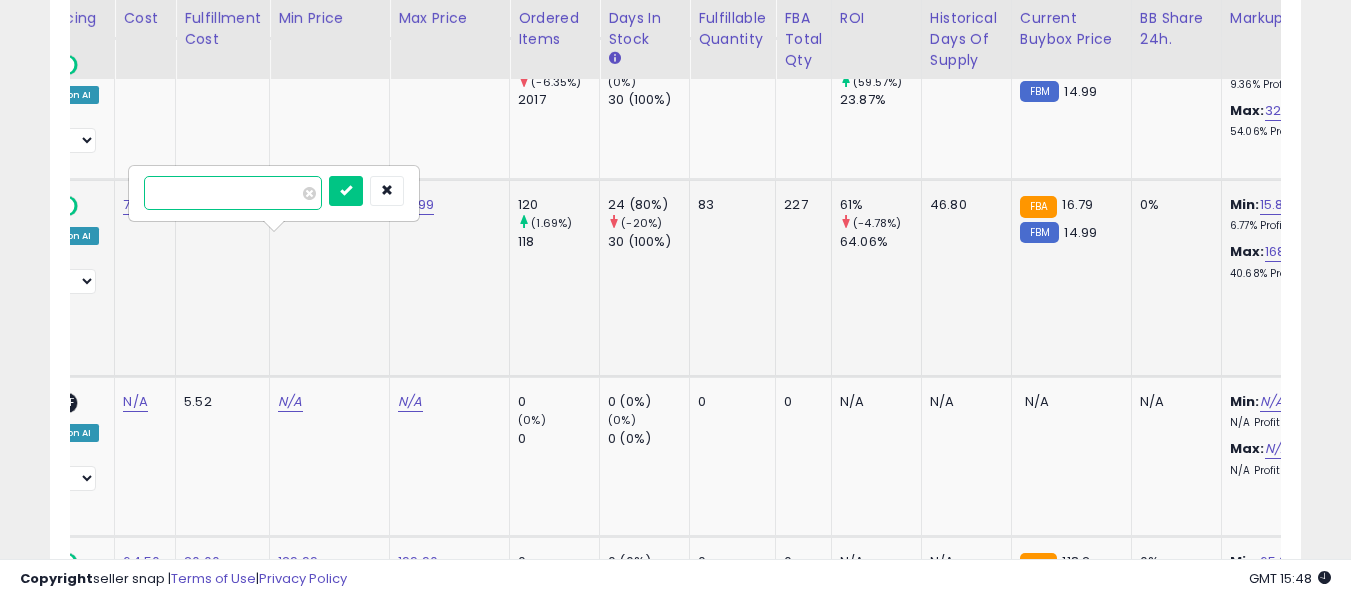 click on "*****" at bounding box center (233, 193) 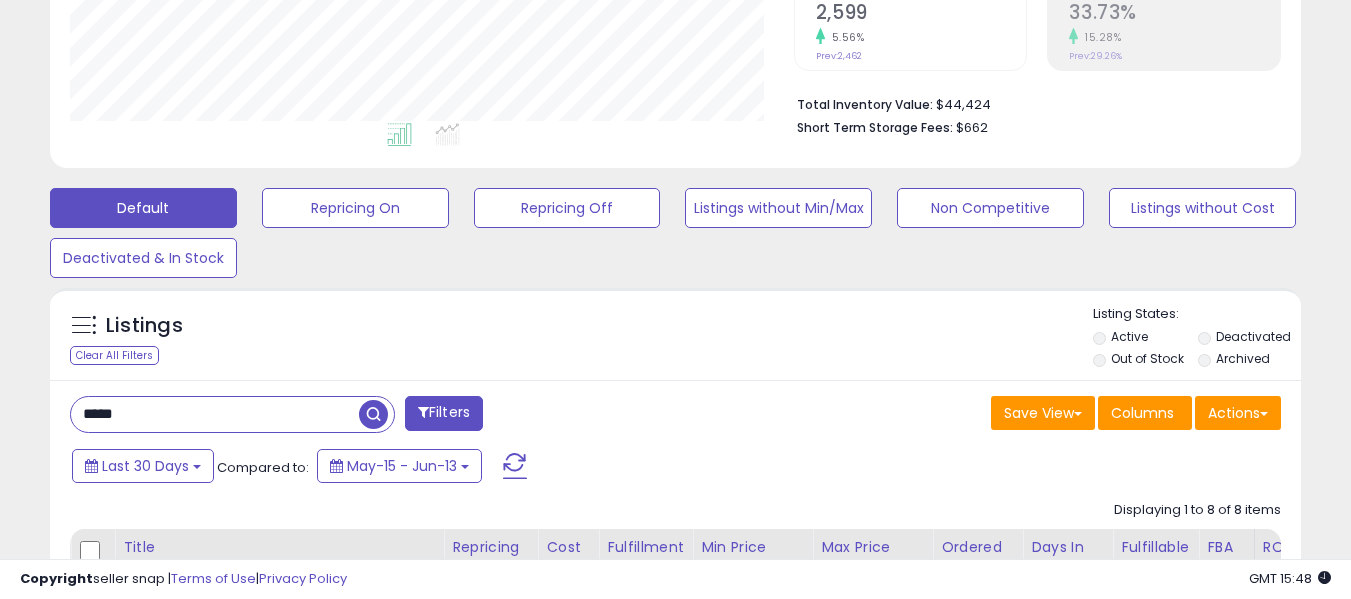 click on "*****" at bounding box center (215, 414) 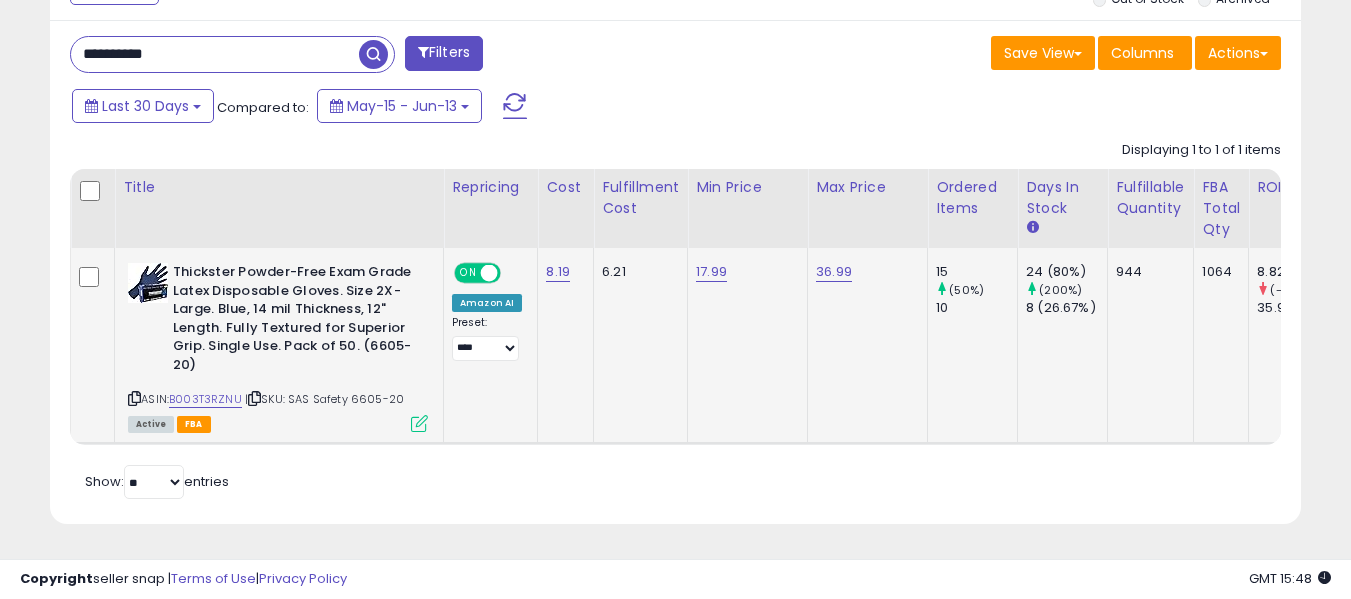click on "|   SKU: SAS Safety 6605-20" at bounding box center [324, 399] 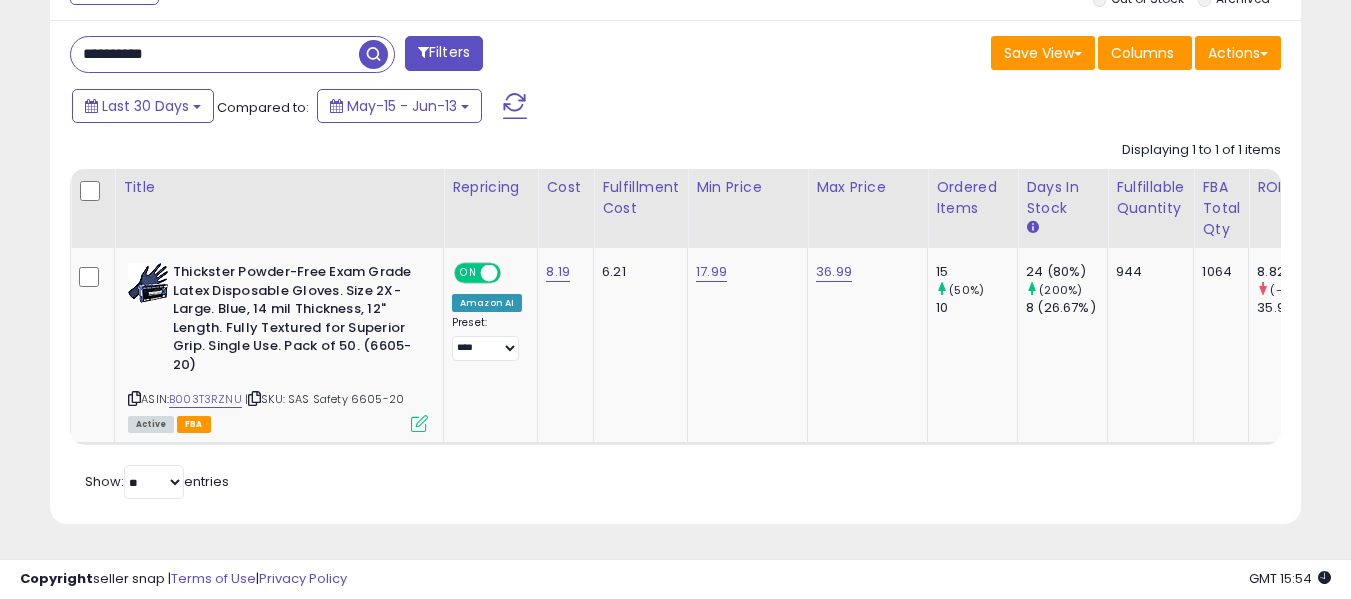 click on "**********" at bounding box center (215, 54) 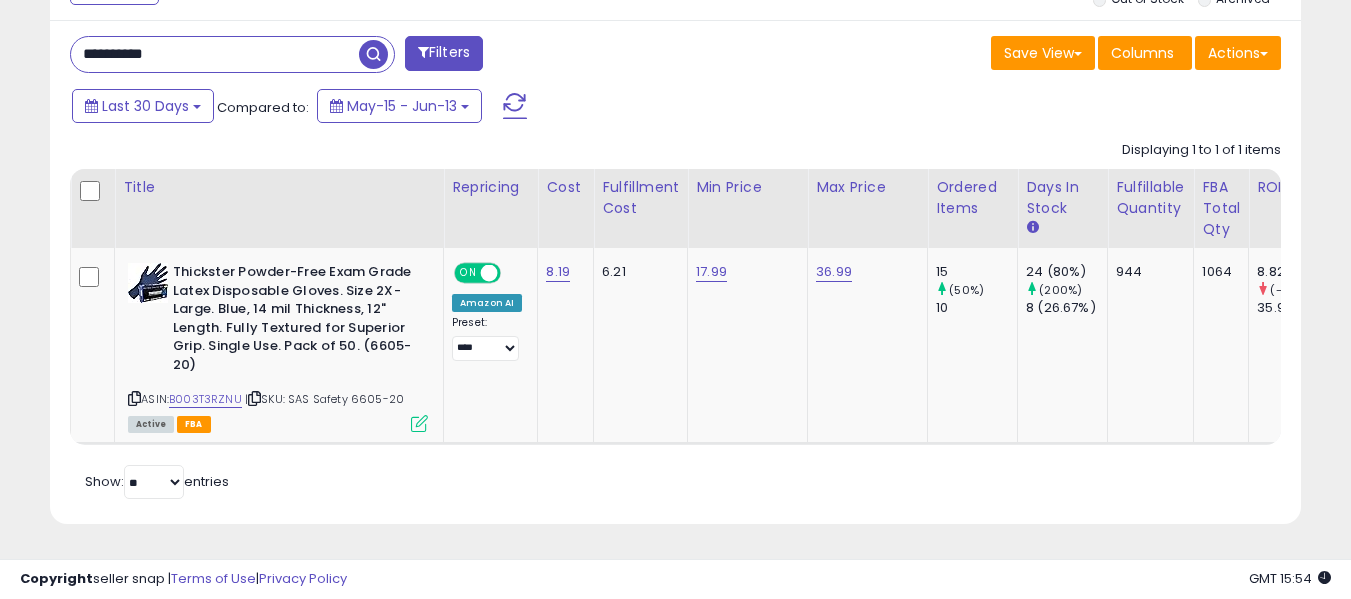 click on "**********" at bounding box center [215, 54] 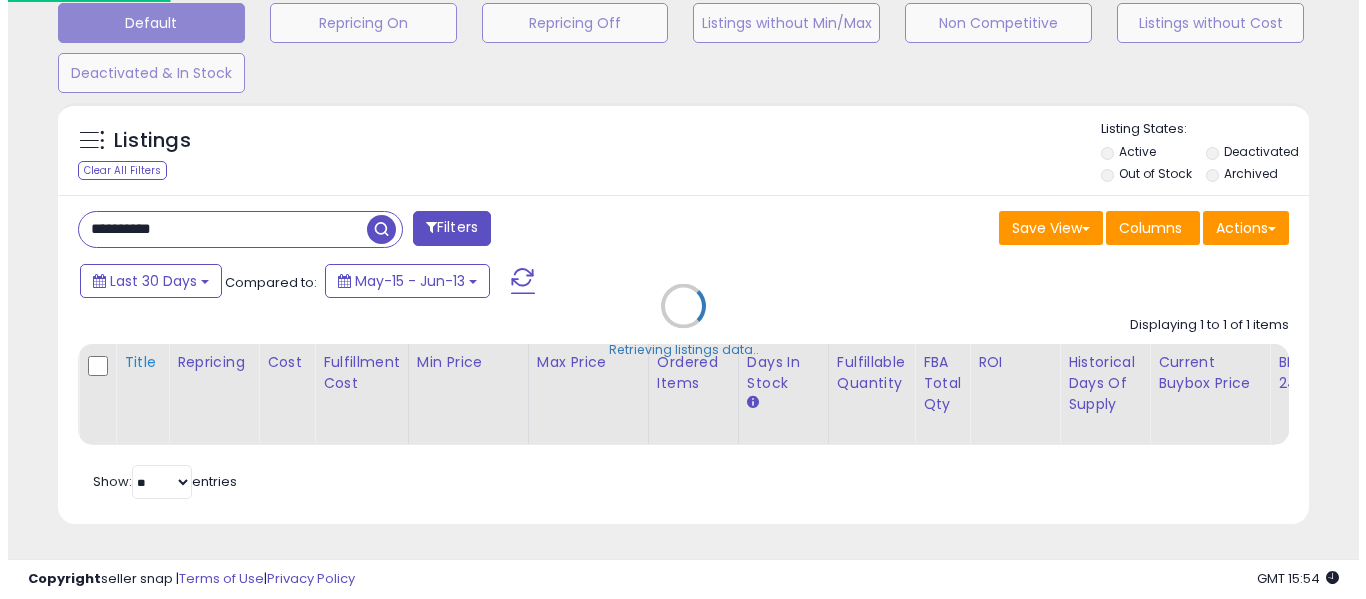 scroll, scrollTop: 642, scrollLeft: 0, axis: vertical 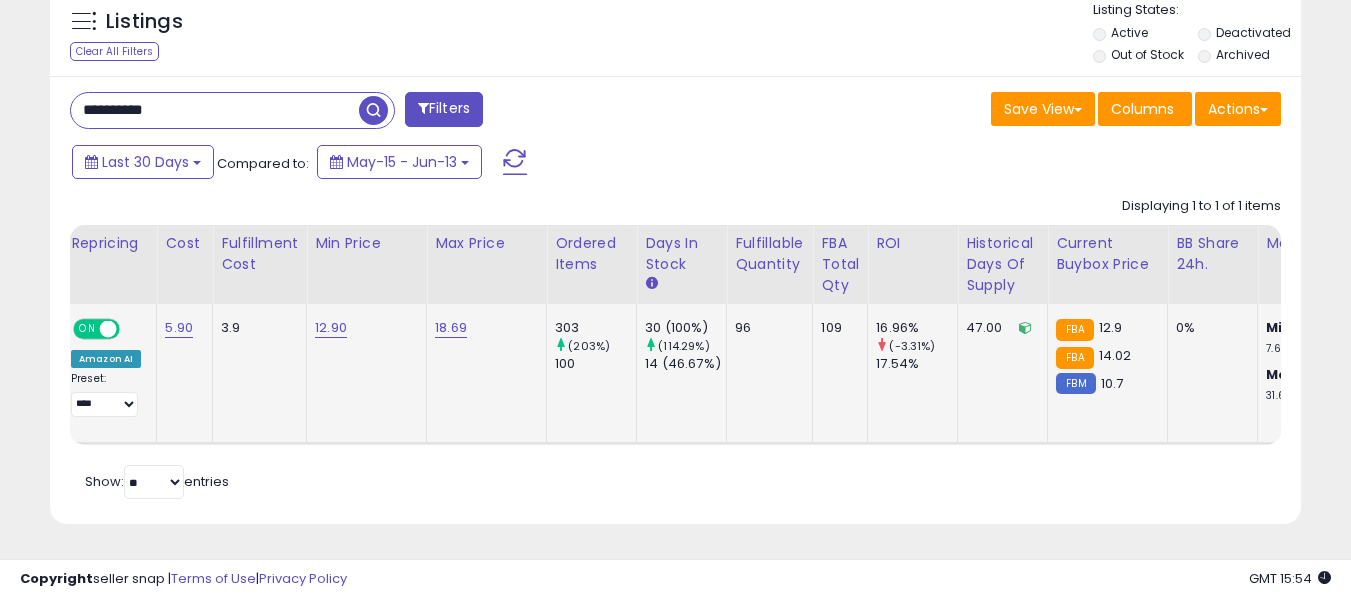 click on "303     (203%)   100" 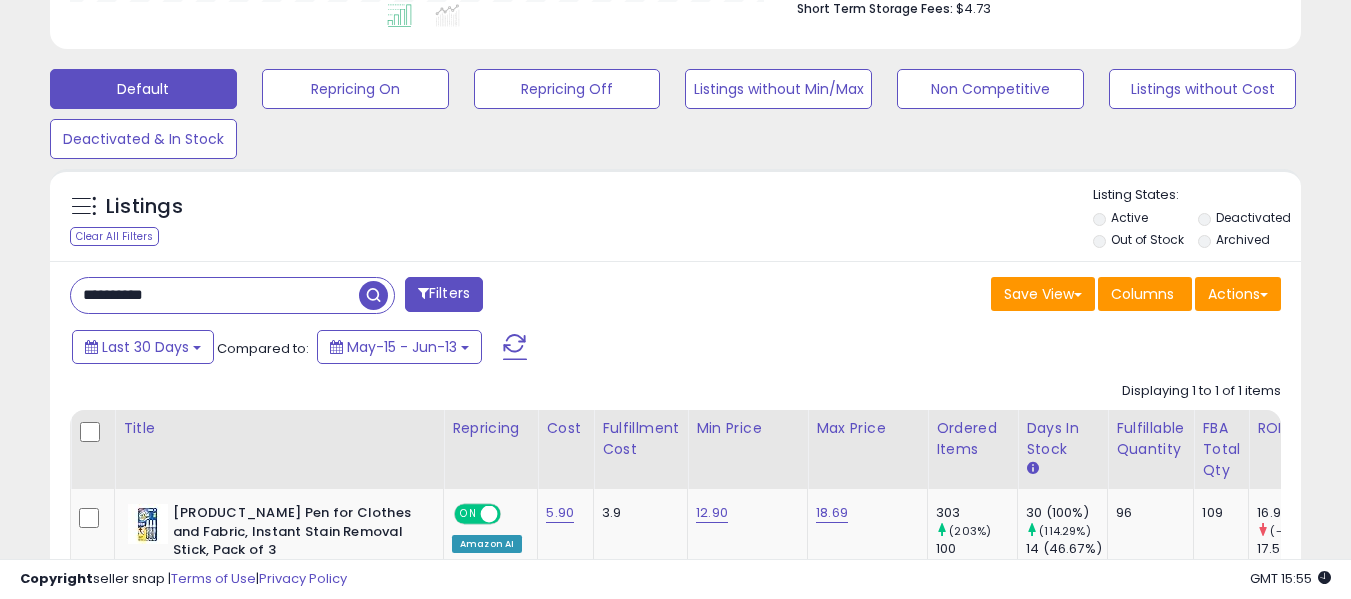 click on "**********" at bounding box center [215, 295] 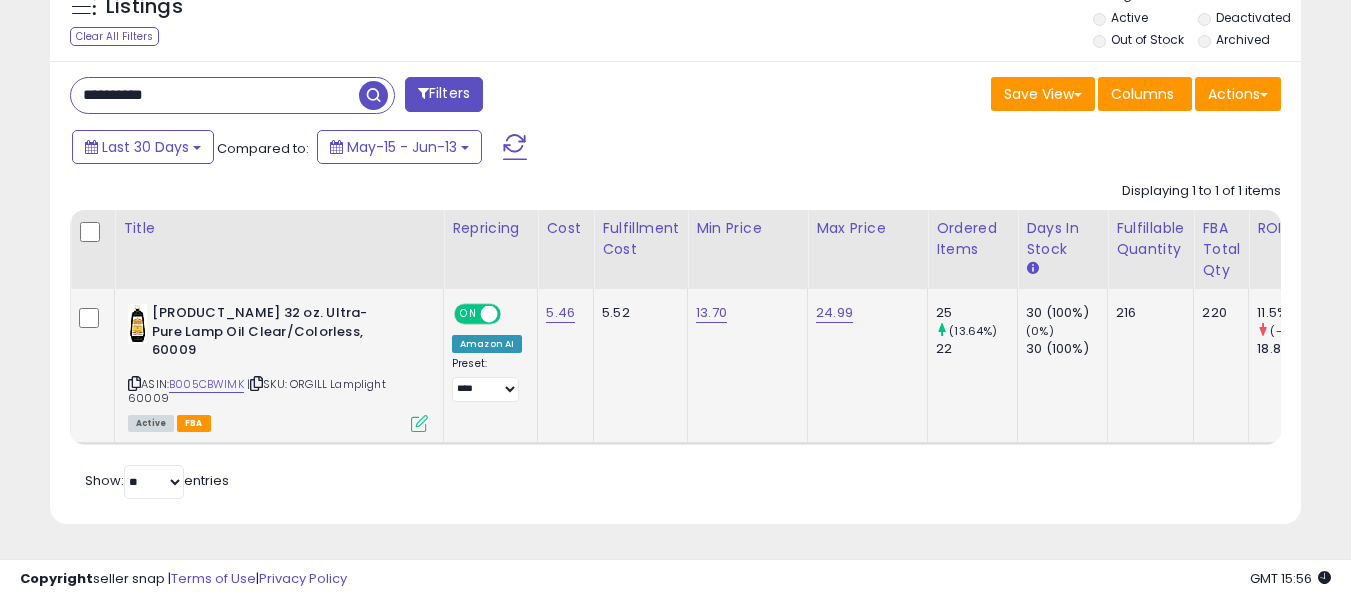 drag, startPoint x: 298, startPoint y: 349, endPoint x: 302, endPoint y: 370, distance: 21.377558 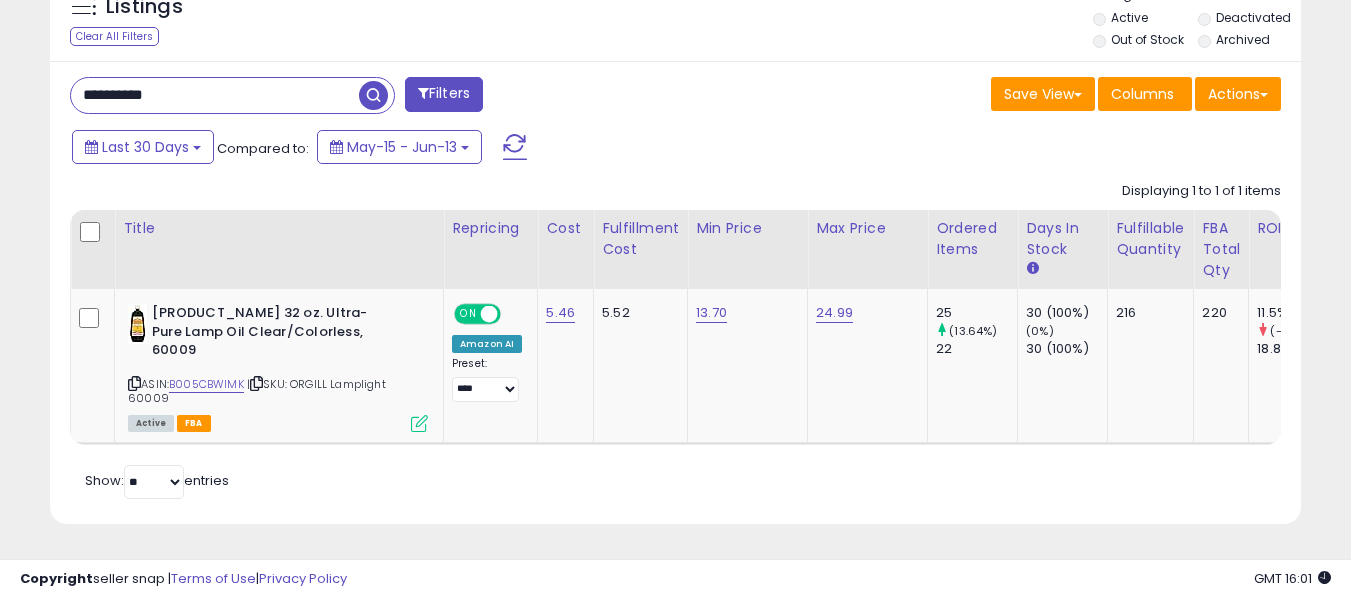 scroll, scrollTop: 0, scrollLeft: 291, axis: horizontal 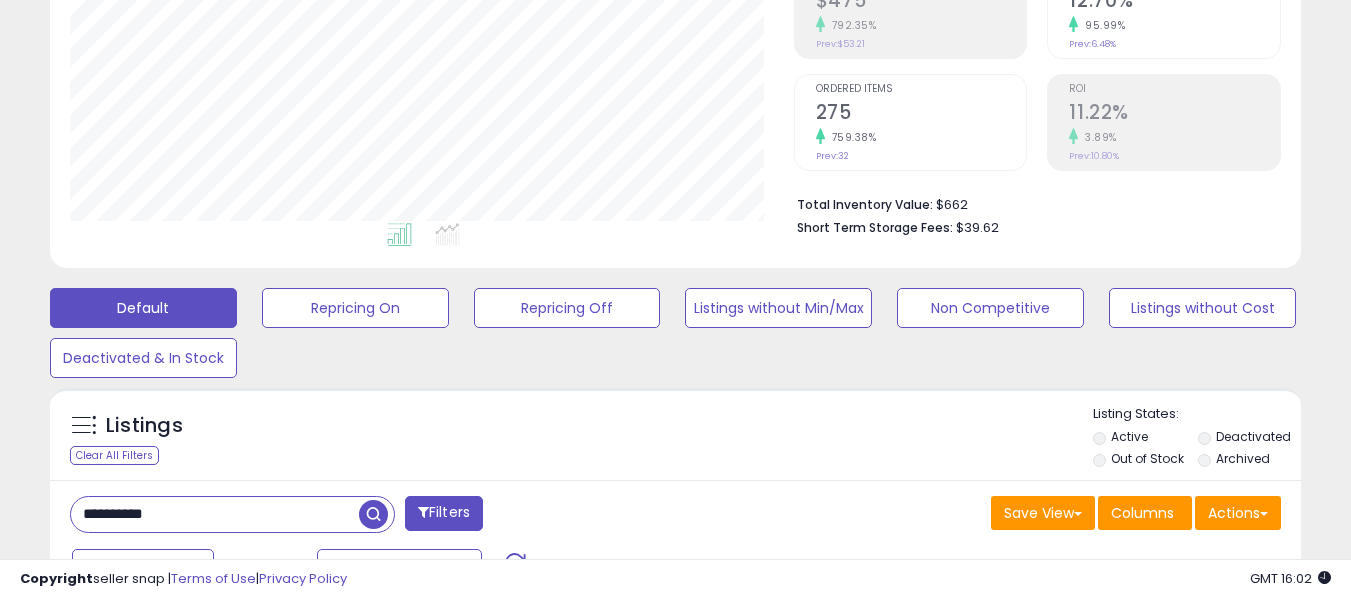 click on "**********" at bounding box center [215, 514] 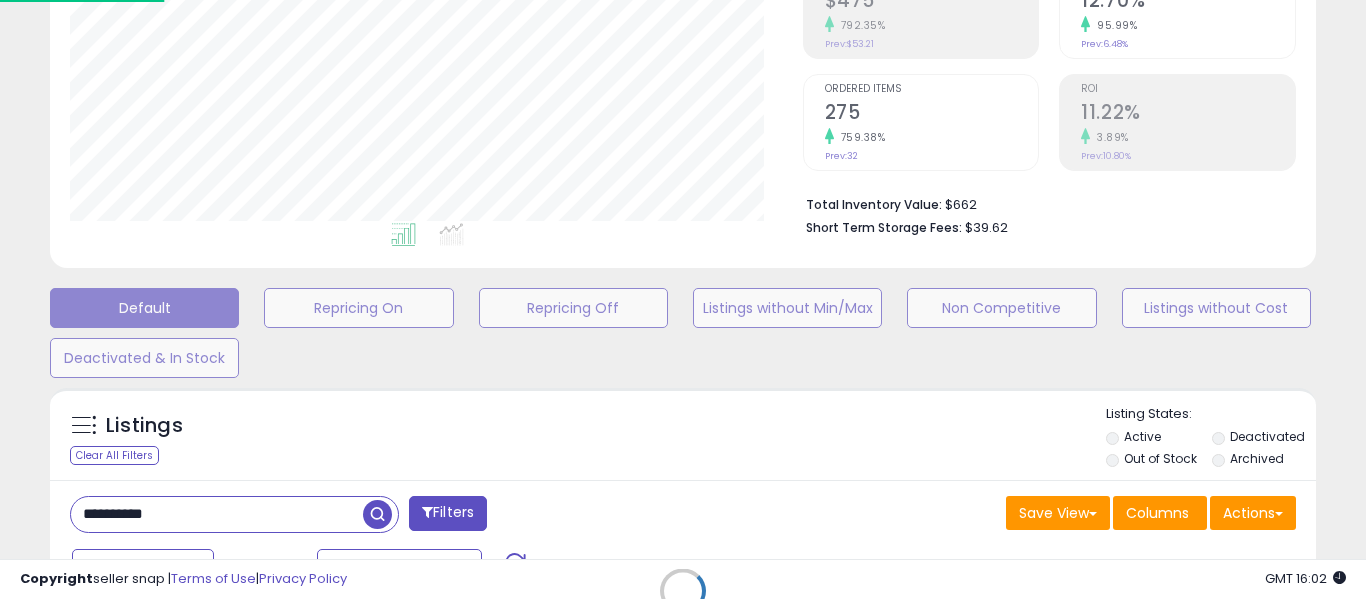 scroll, scrollTop: 999590, scrollLeft: 999267, axis: both 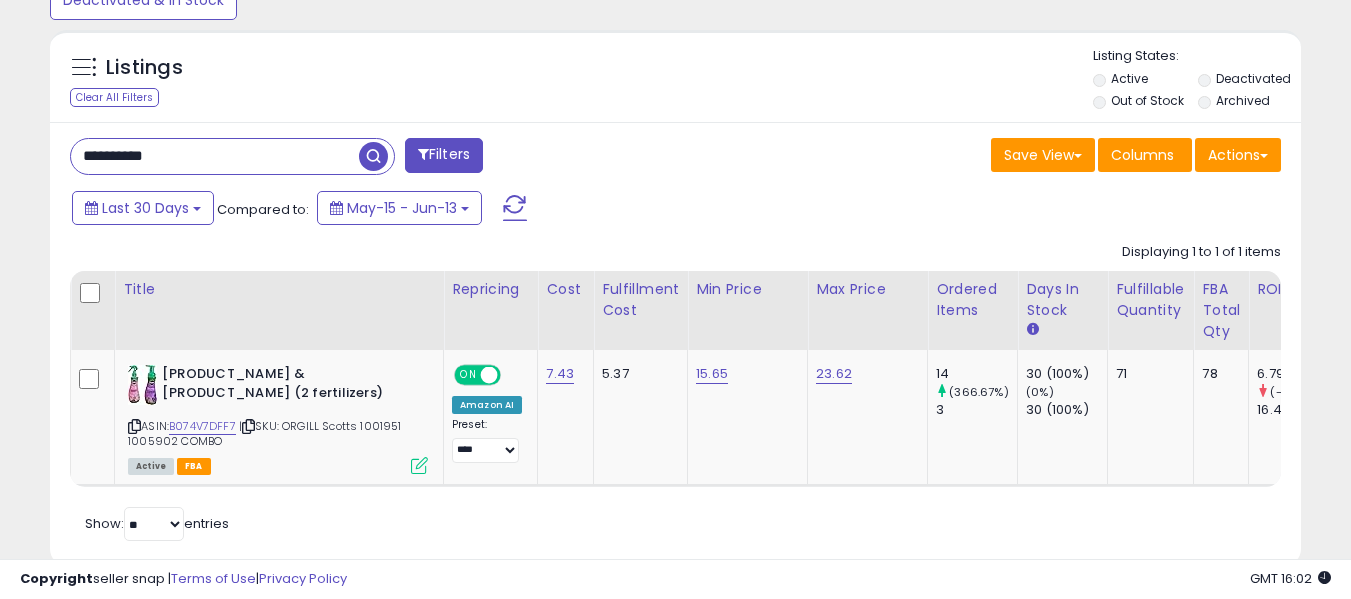 click on "**********" at bounding box center [215, 156] 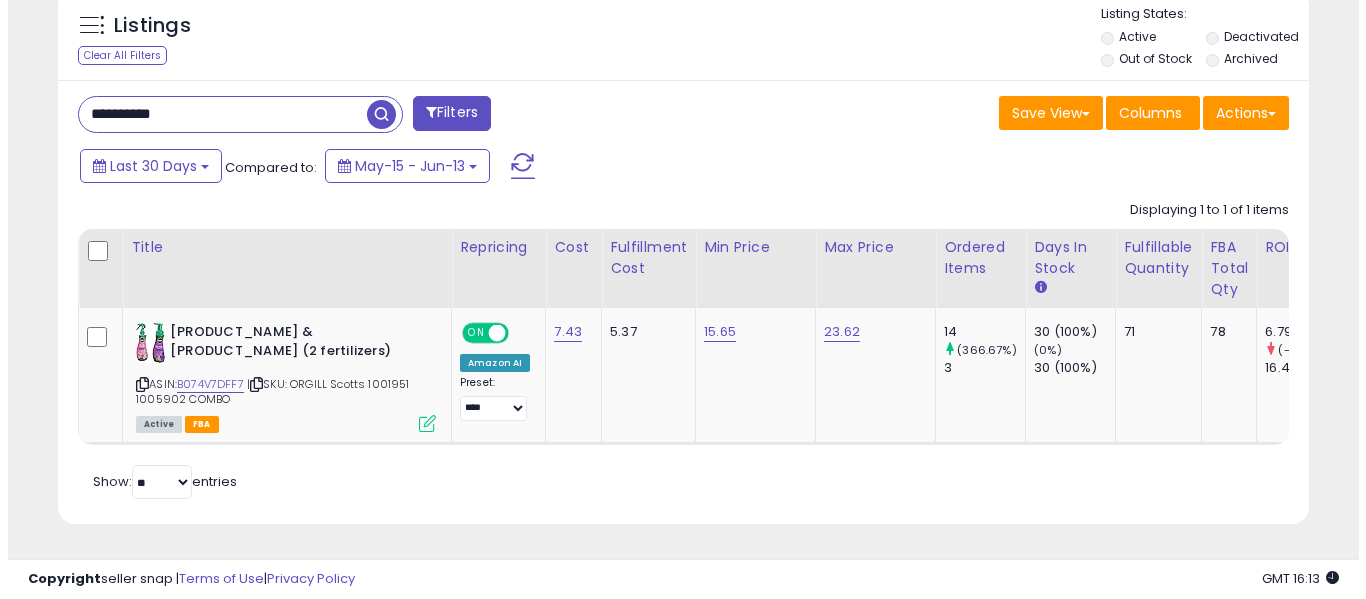 scroll, scrollTop: 794, scrollLeft: 0, axis: vertical 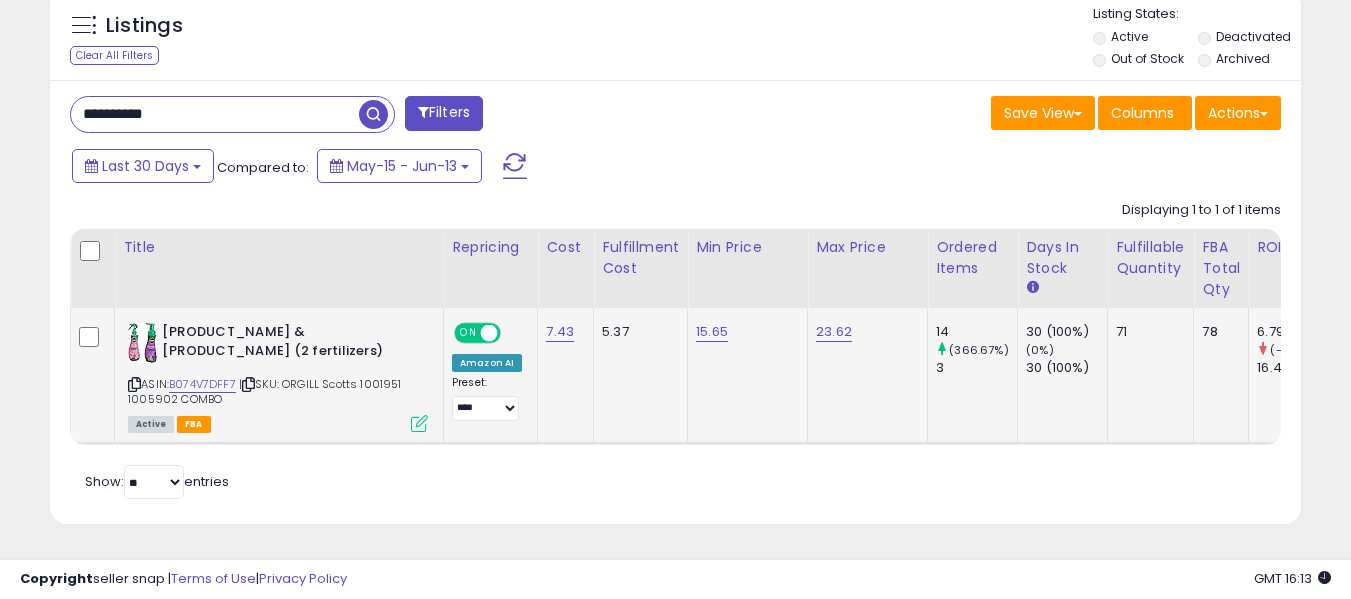 click at bounding box center [419, 423] 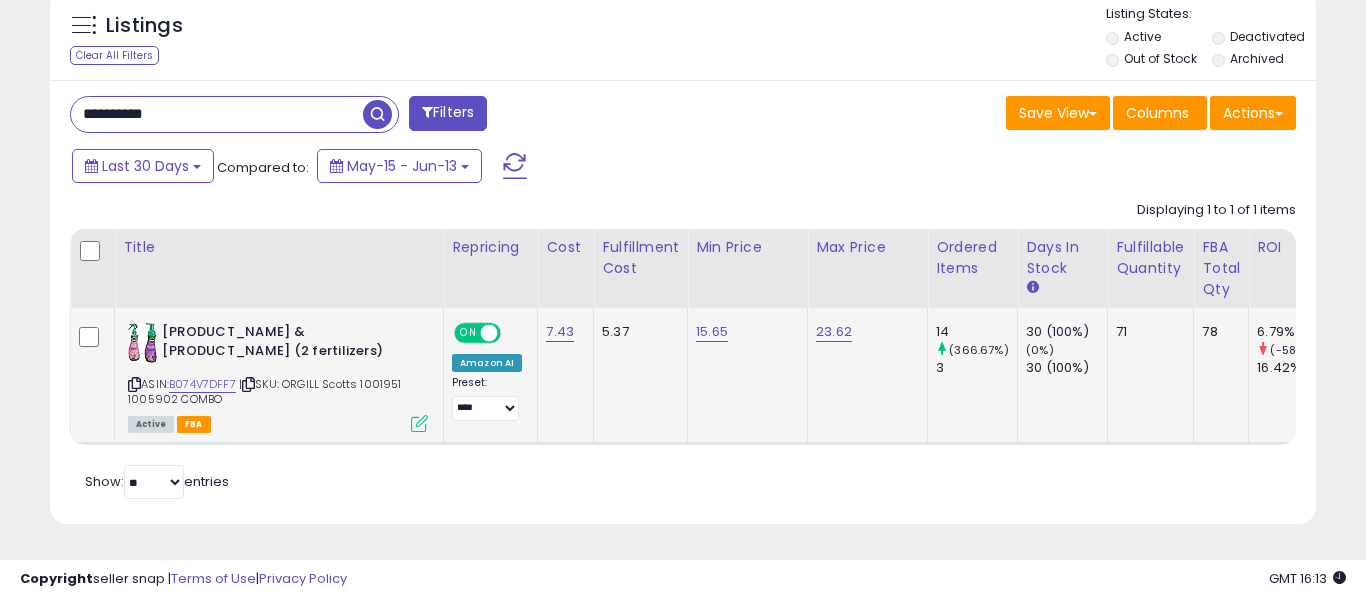 scroll, scrollTop: 999590, scrollLeft: 999267, axis: both 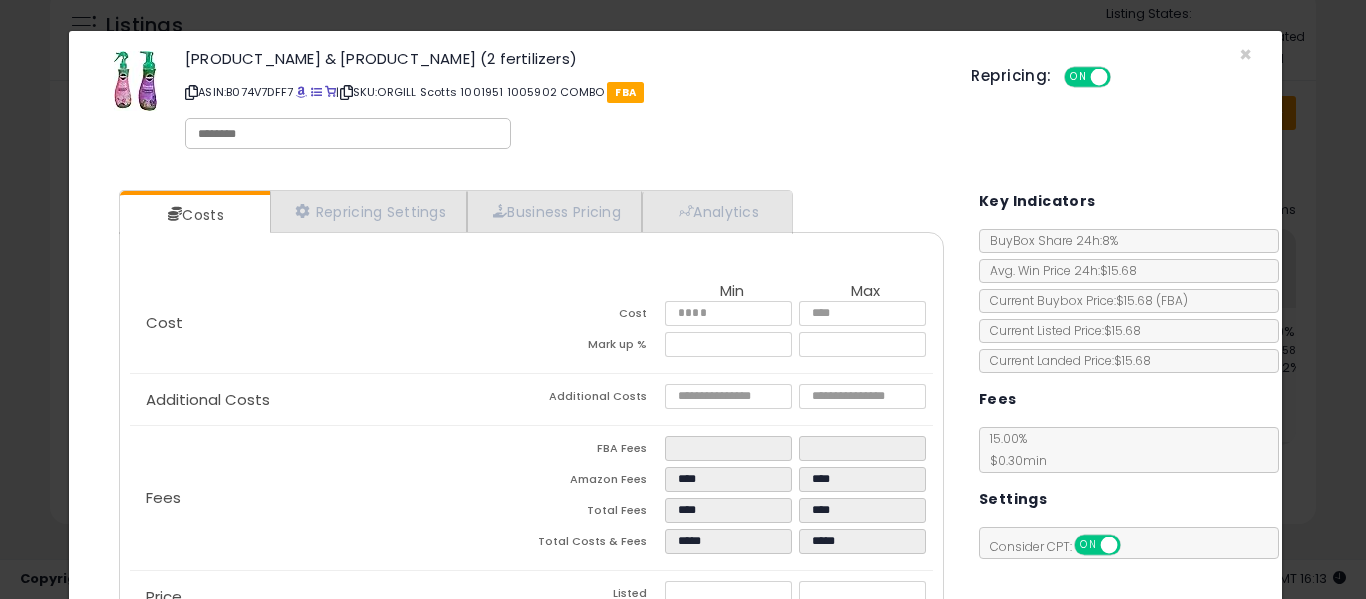 click on "Repricing:
ON   OFF" at bounding box center (1111, 74) 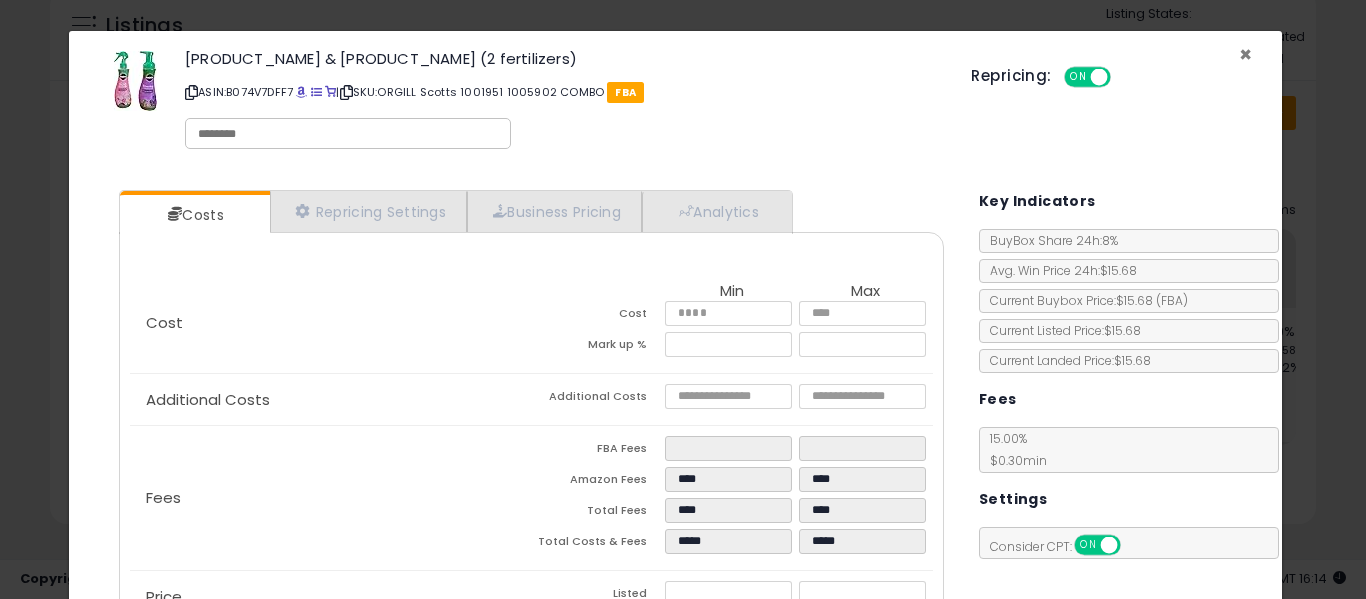 click on "×" at bounding box center [1245, 54] 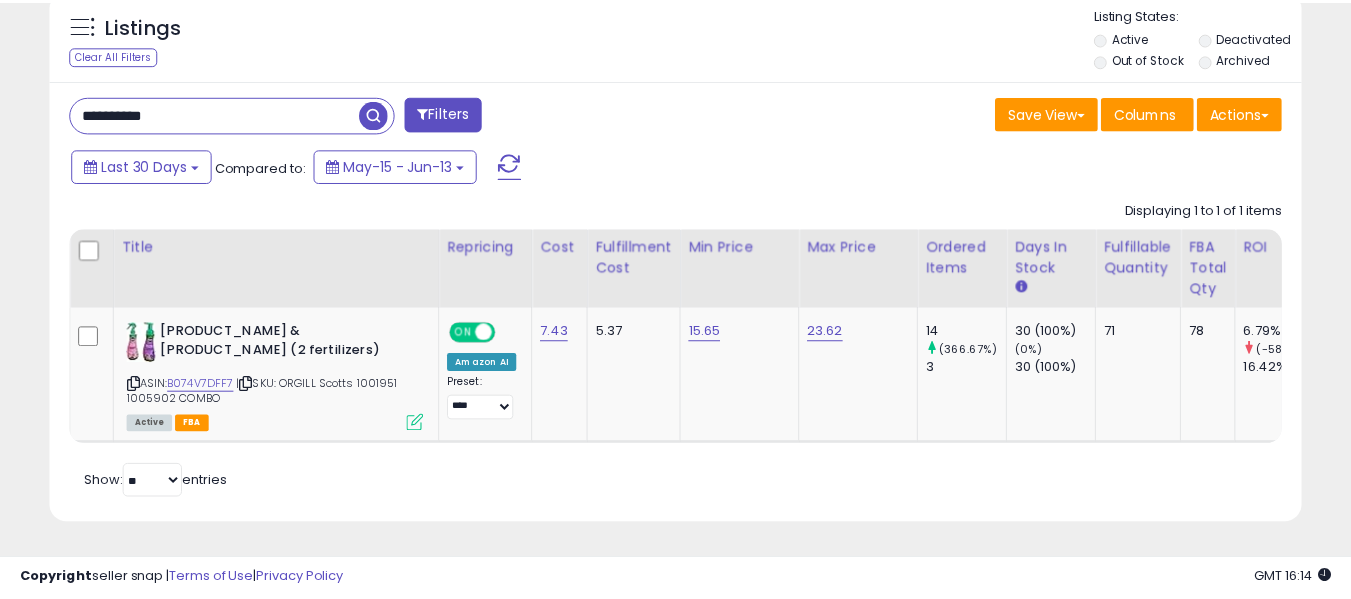 scroll, scrollTop: 410, scrollLeft: 724, axis: both 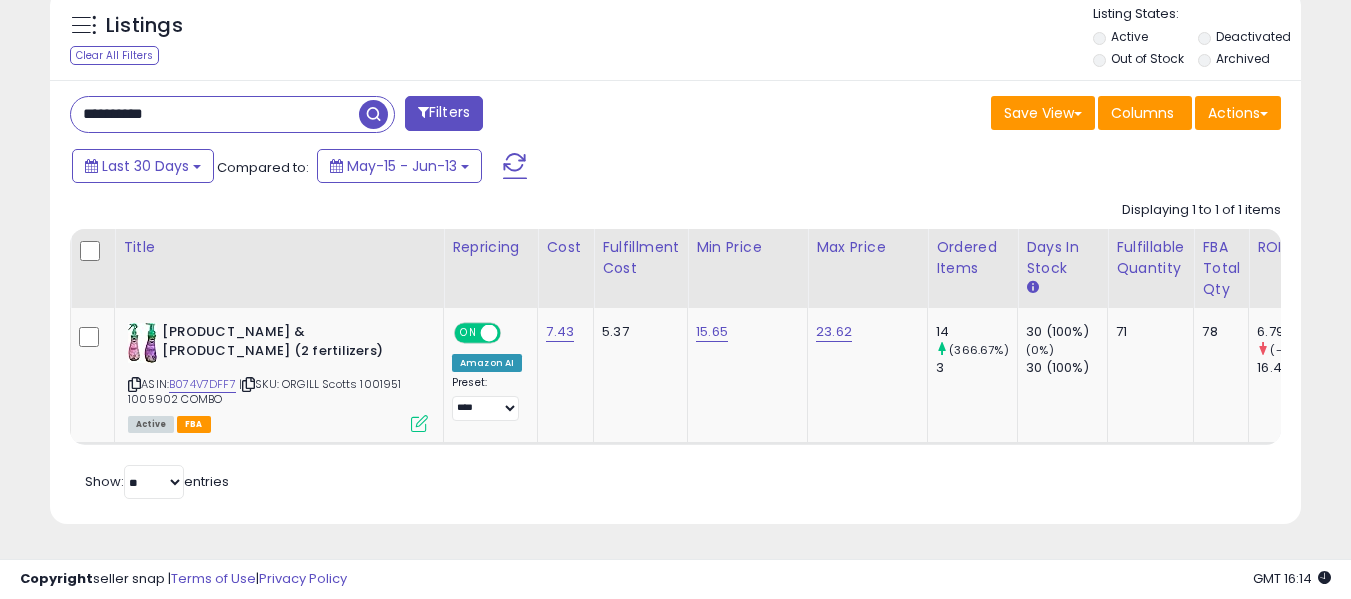 click on "**********" at bounding box center (232, 114) 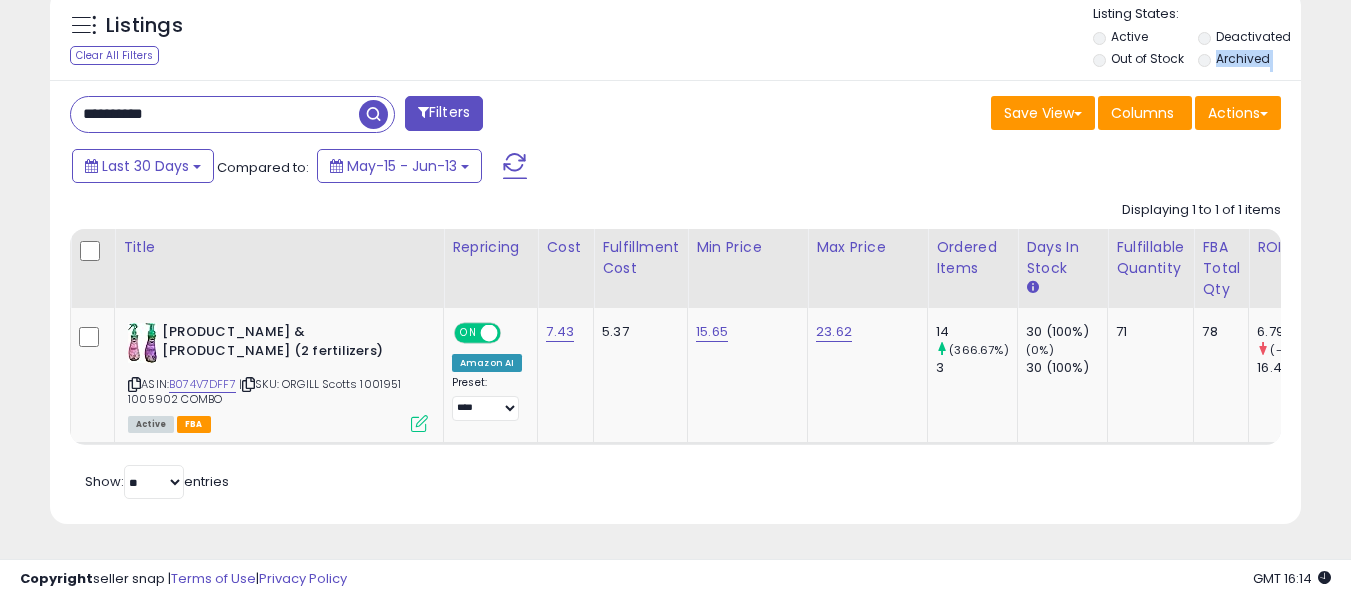 click on "**********" at bounding box center (232, 114) 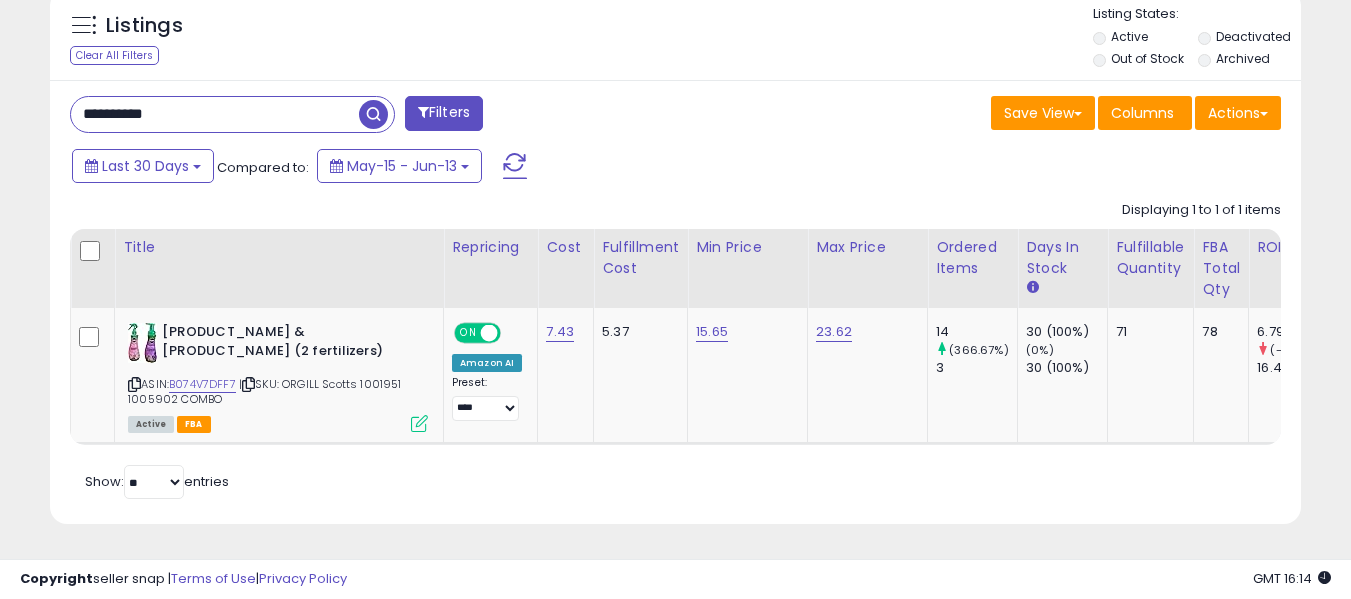 click on "**********" at bounding box center [215, 114] 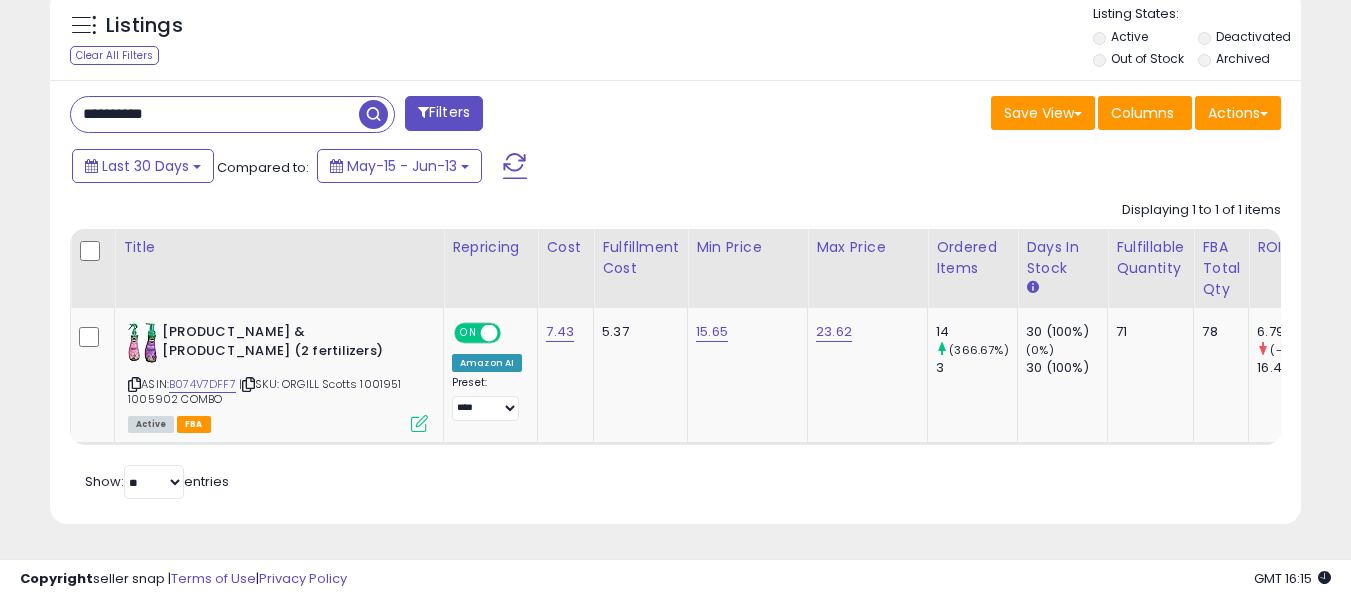 click on "**********" at bounding box center [215, 114] 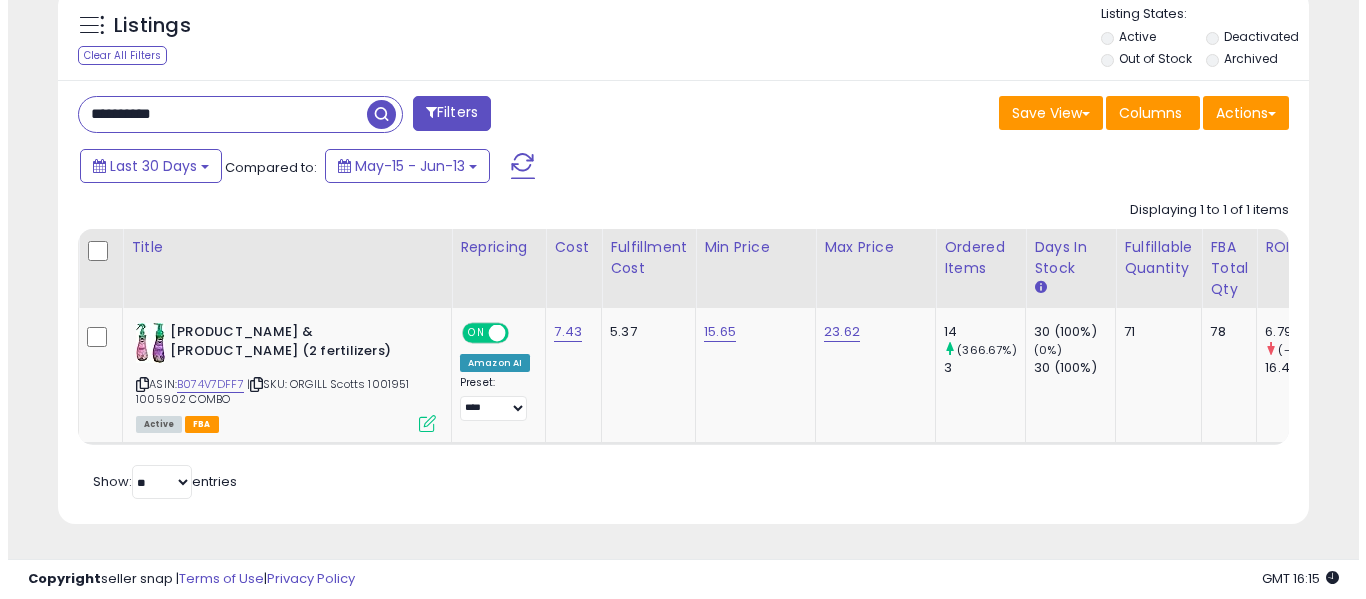 scroll, scrollTop: 642, scrollLeft: 0, axis: vertical 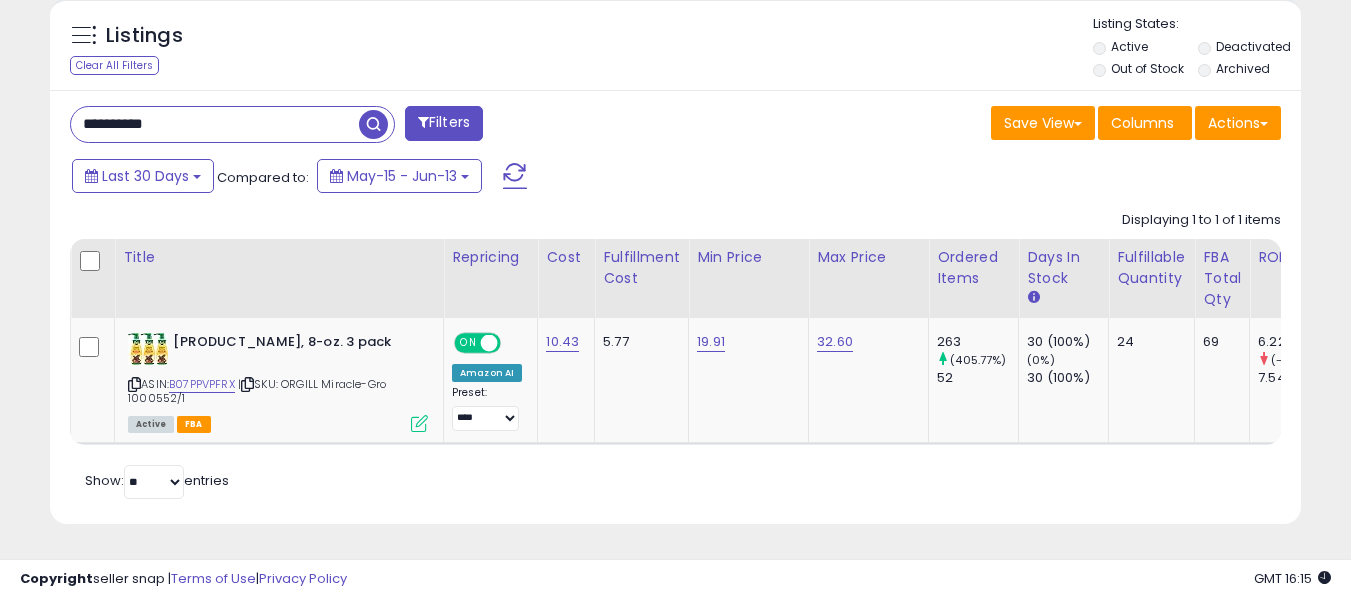 drag, startPoint x: 480, startPoint y: 427, endPoint x: 513, endPoint y: 432, distance: 33.37664 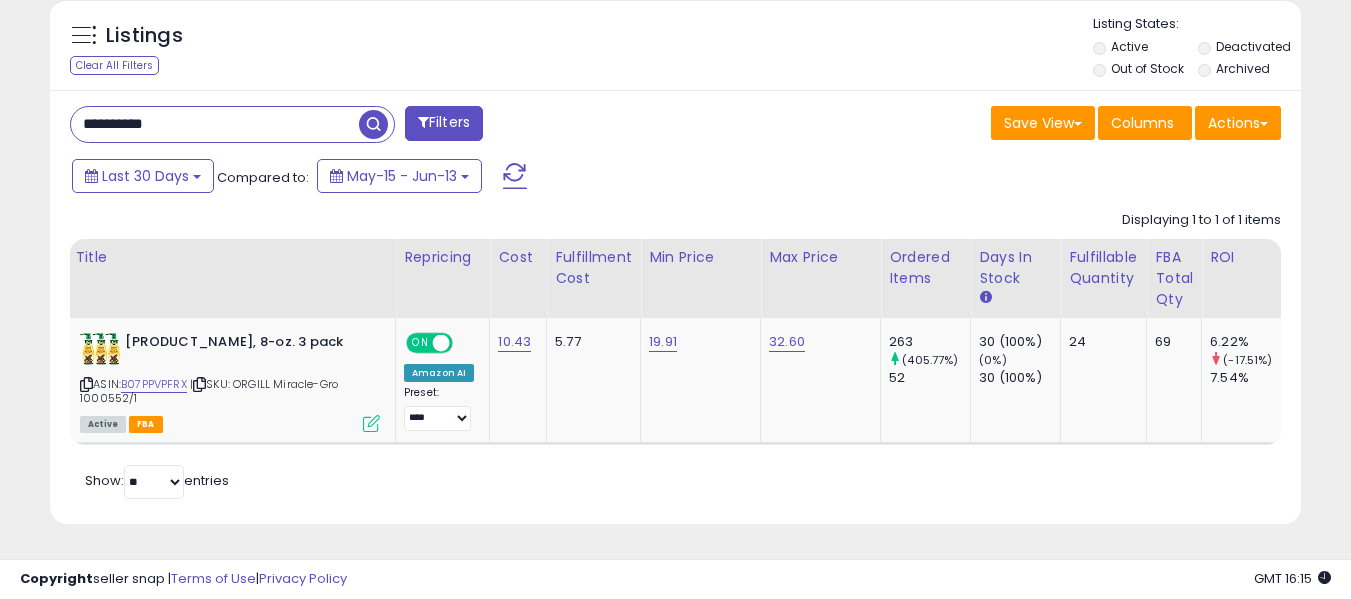 scroll, scrollTop: 0, scrollLeft: 352, axis: horizontal 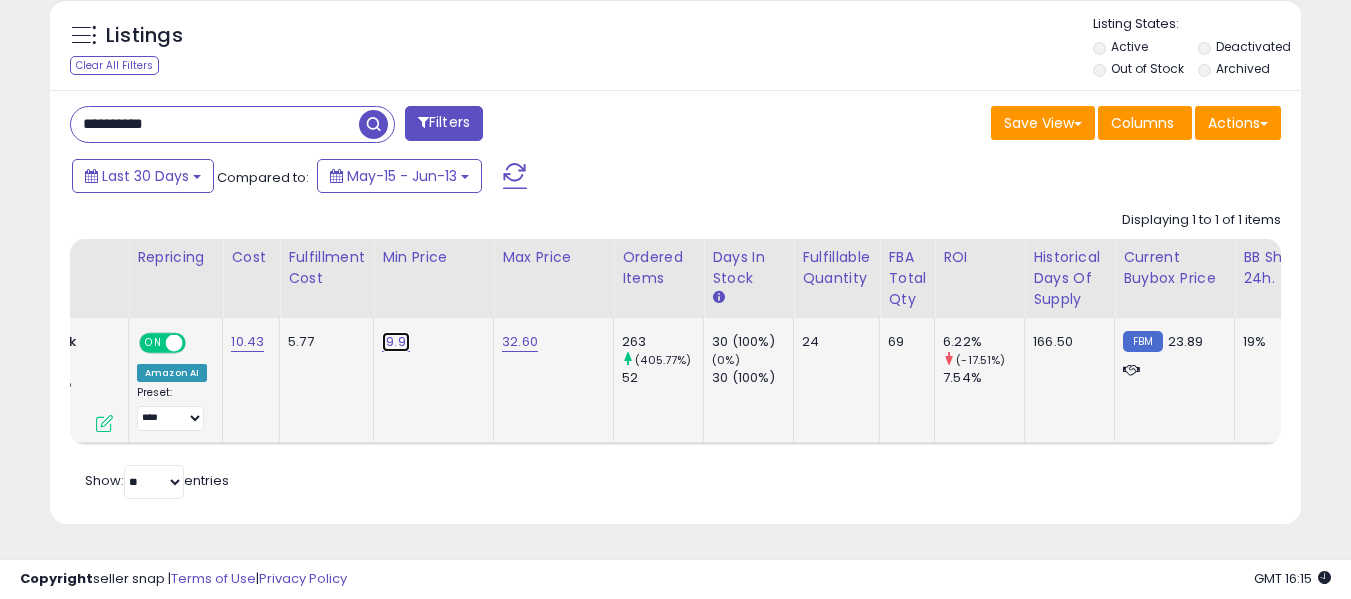 click on "19.91" at bounding box center (396, 342) 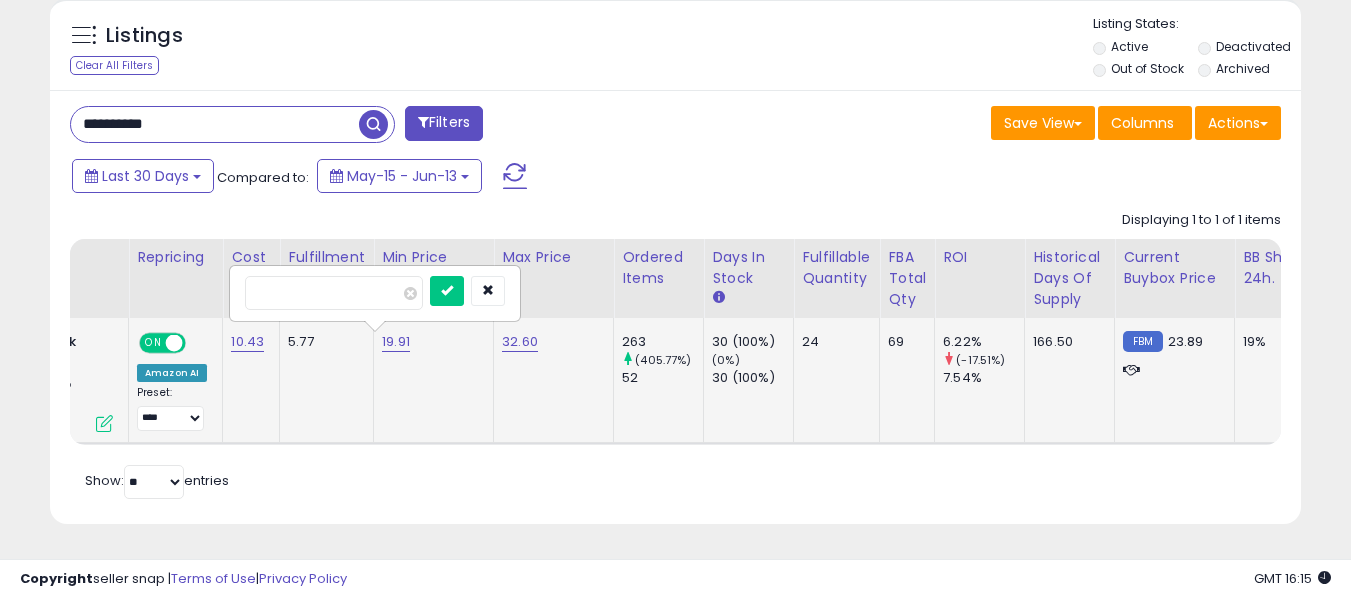 drag, startPoint x: 313, startPoint y: 277, endPoint x: 233, endPoint y: 271, distance: 80.224686 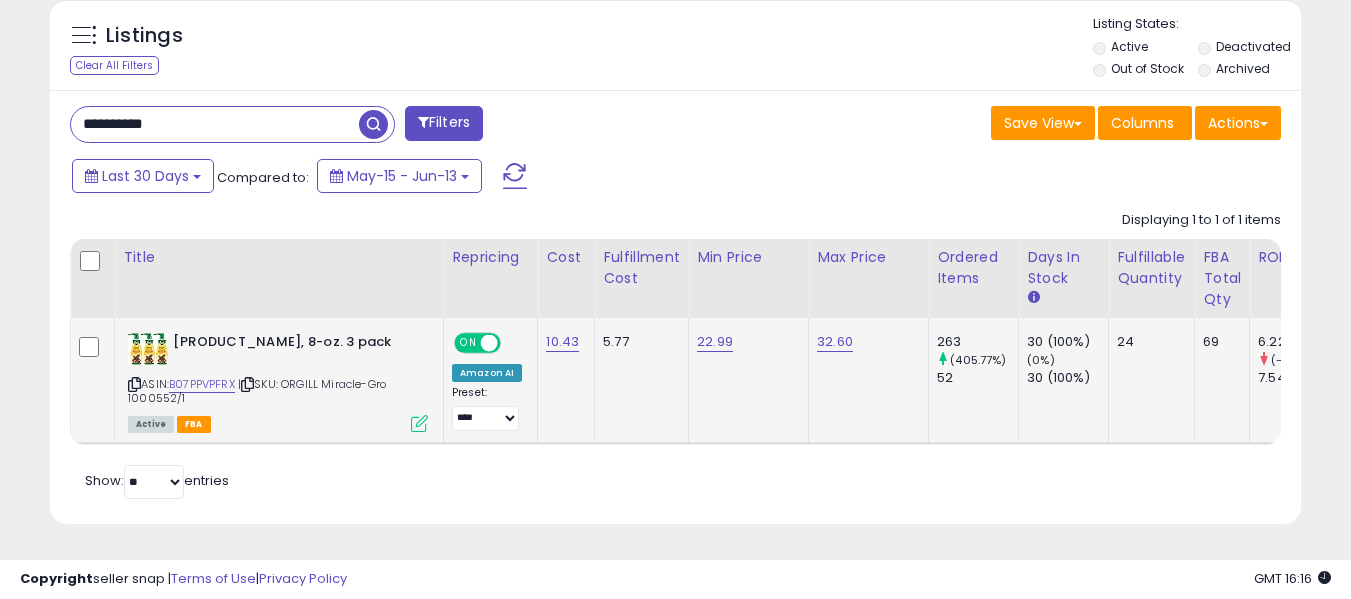 click on "**********" at bounding box center [215, 124] 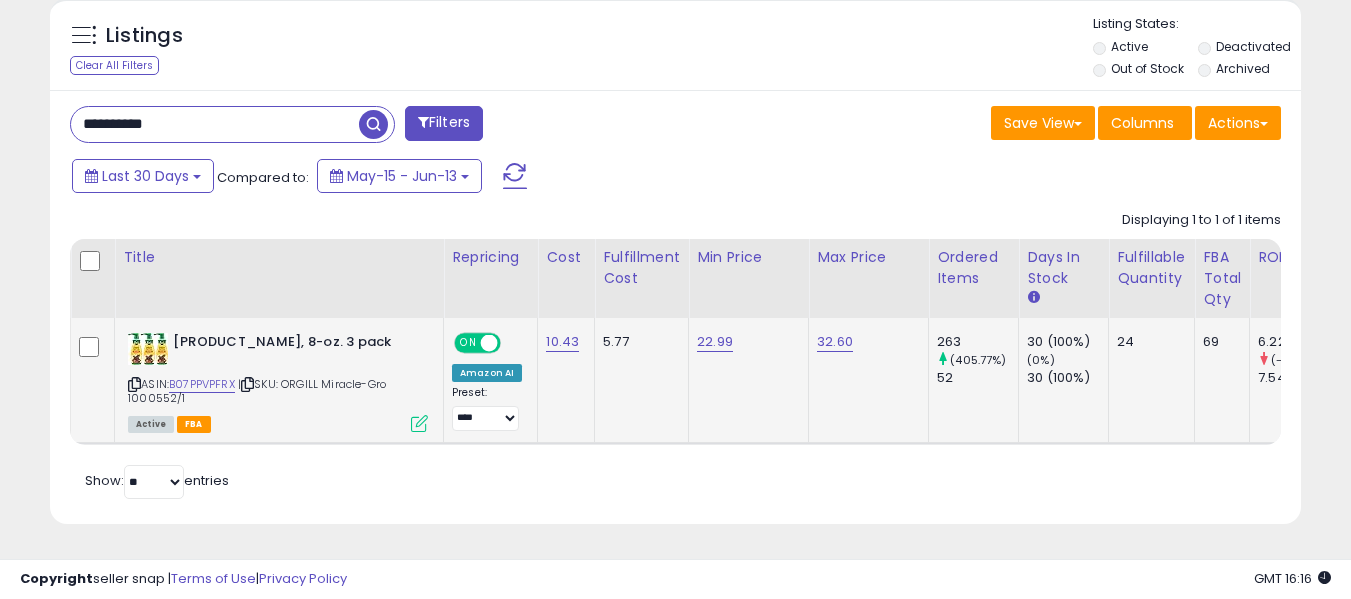 click on "**********" at bounding box center (215, 124) 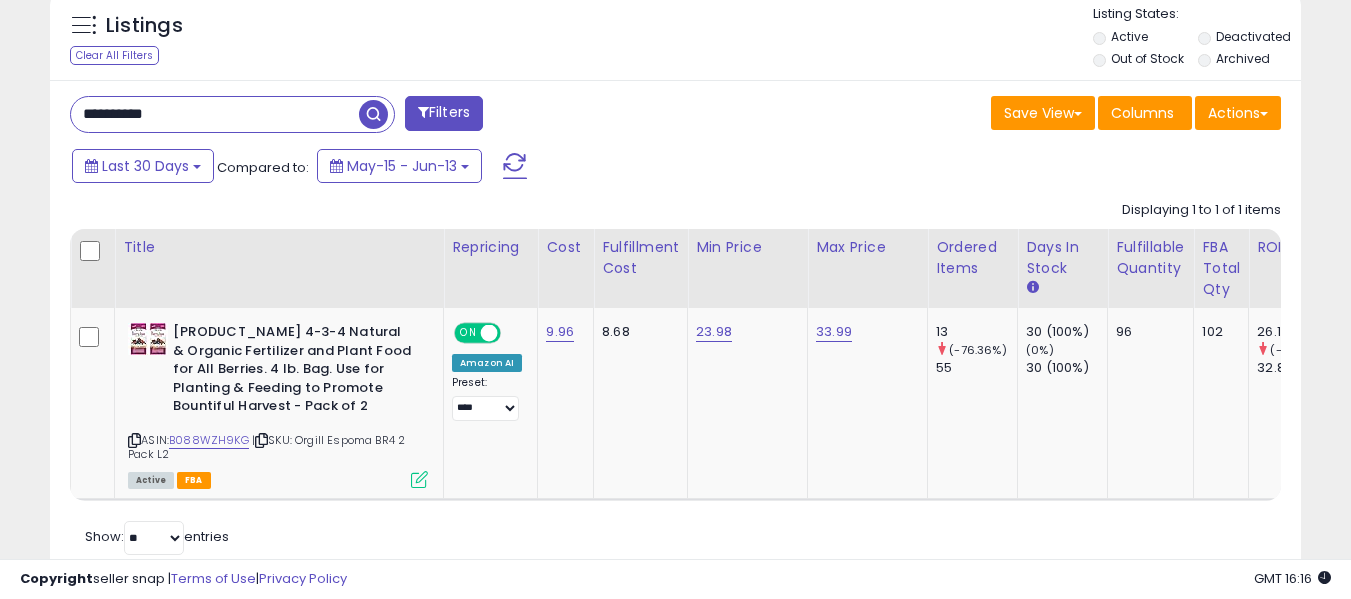 click on "**********" at bounding box center (215, 114) 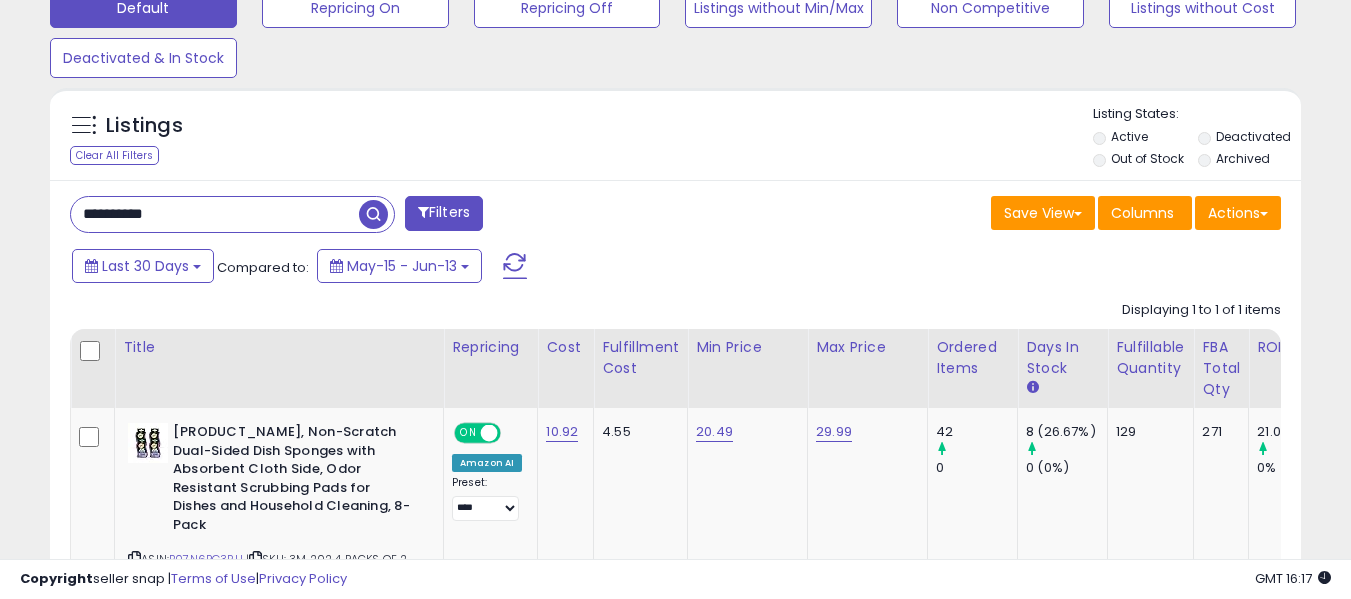click on "**********" at bounding box center [215, 214] 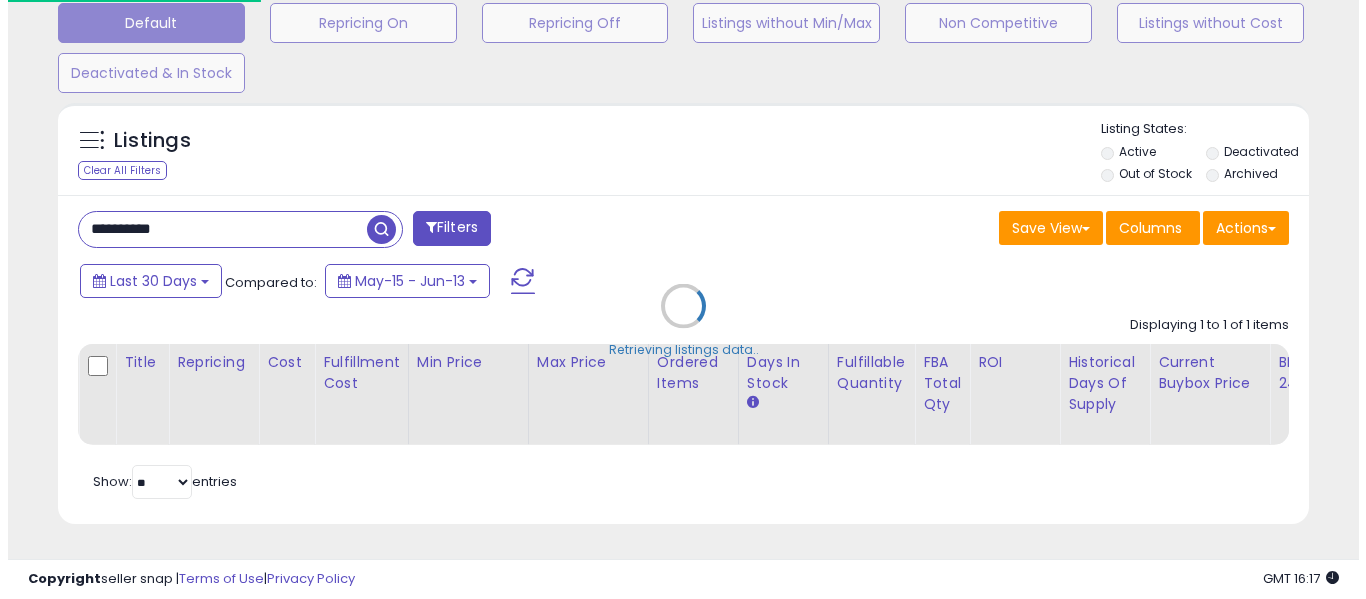 scroll, scrollTop: 999590, scrollLeft: 999267, axis: both 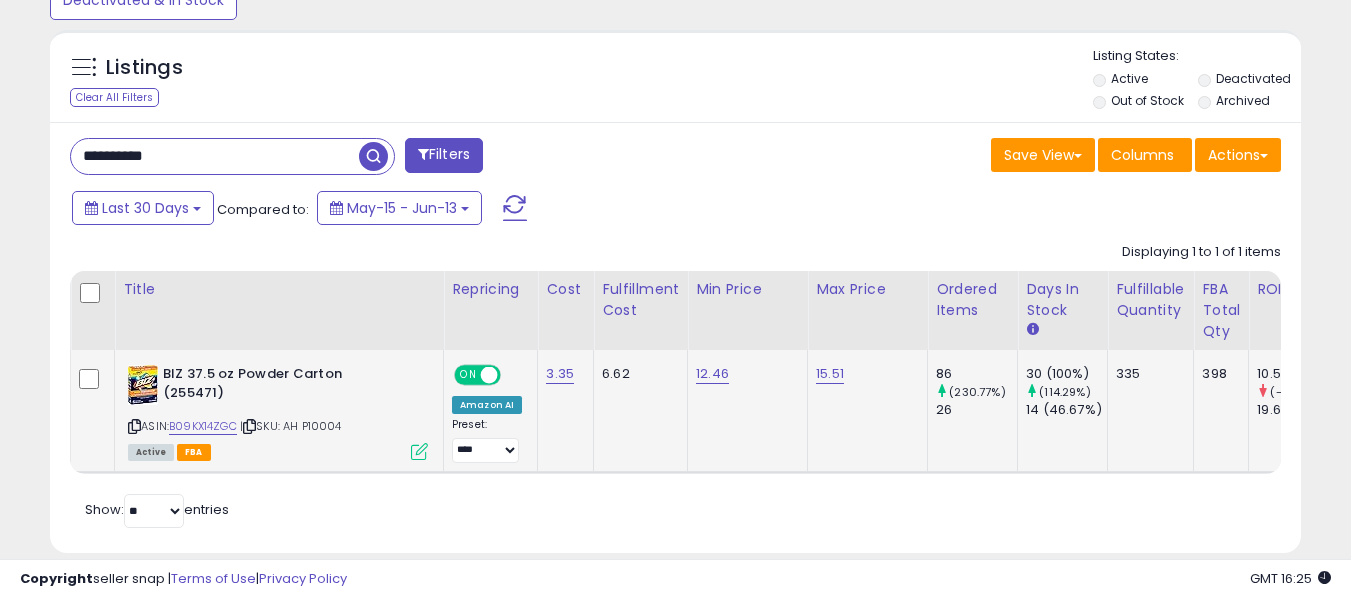 click at bounding box center [419, 451] 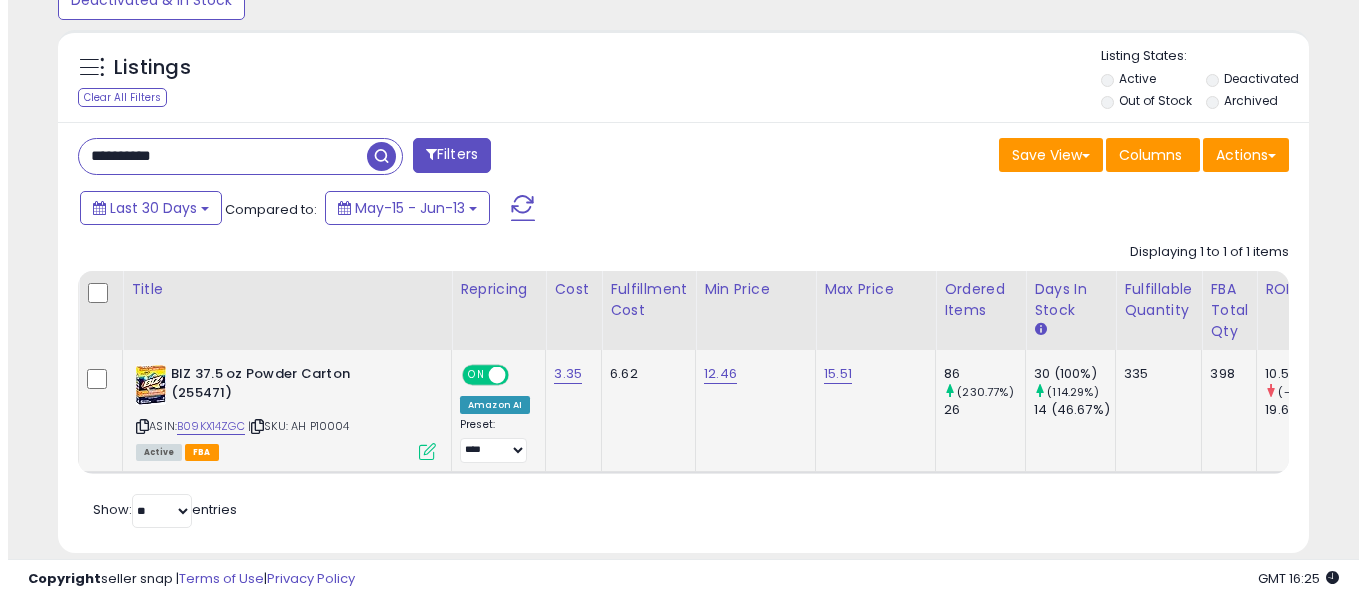 scroll, scrollTop: 999590, scrollLeft: 999267, axis: both 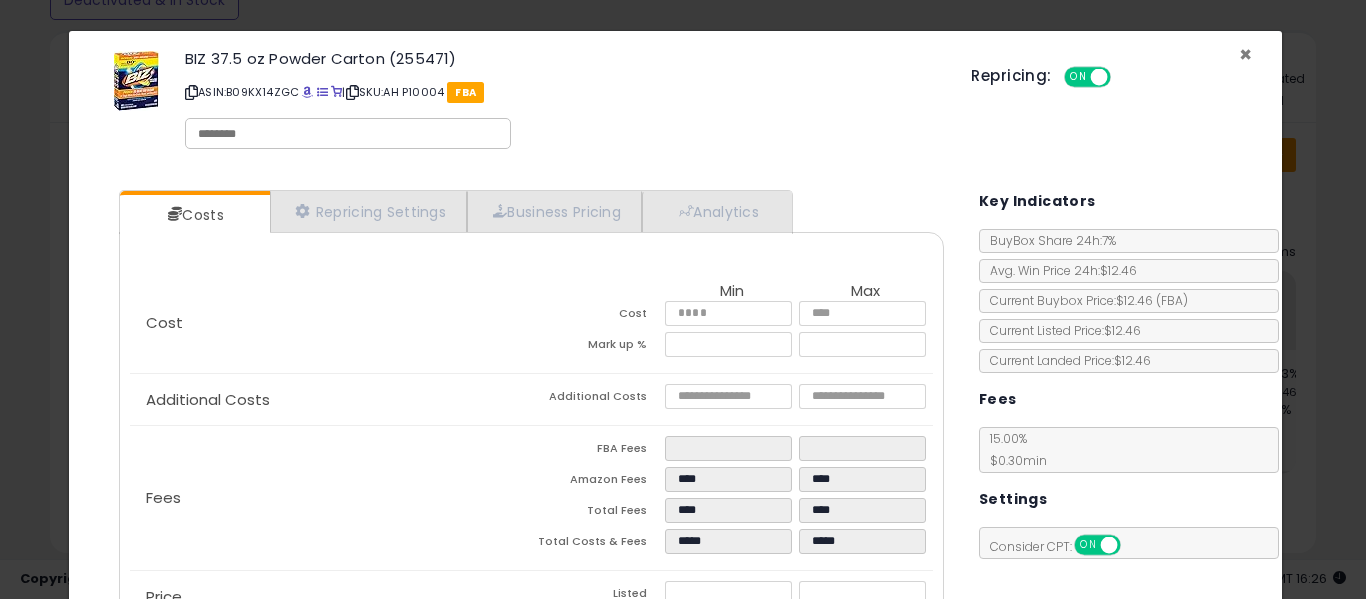 click on "×" at bounding box center [1245, 54] 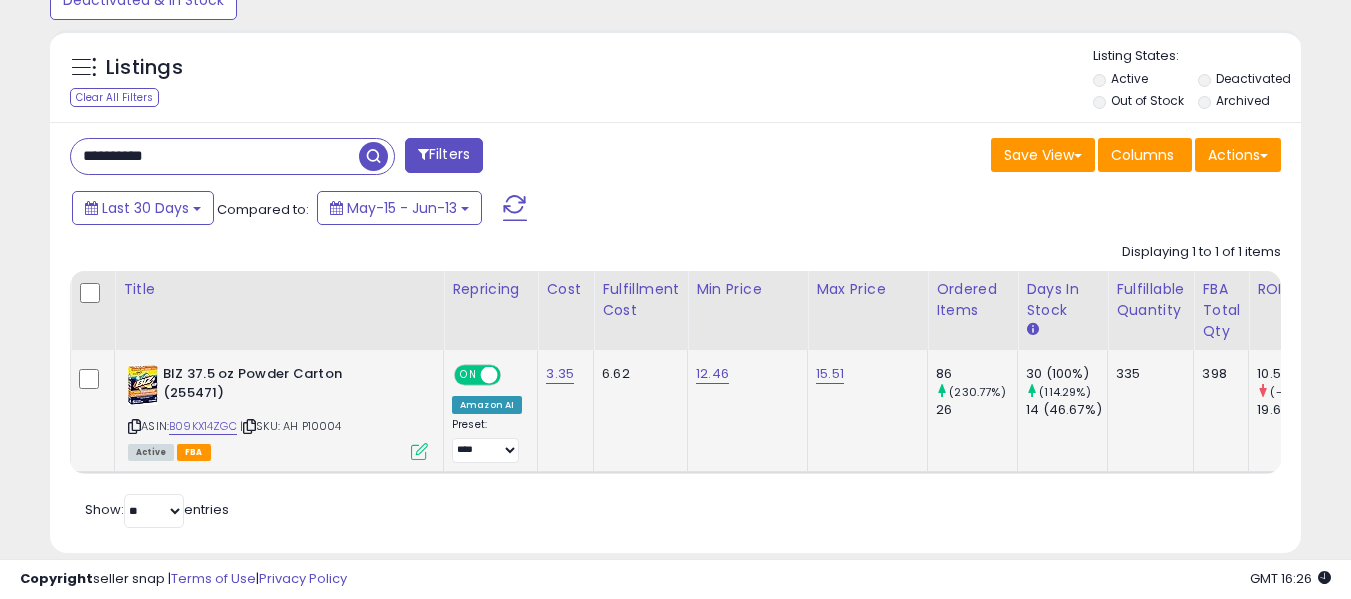scroll, scrollTop: 410, scrollLeft: 724, axis: both 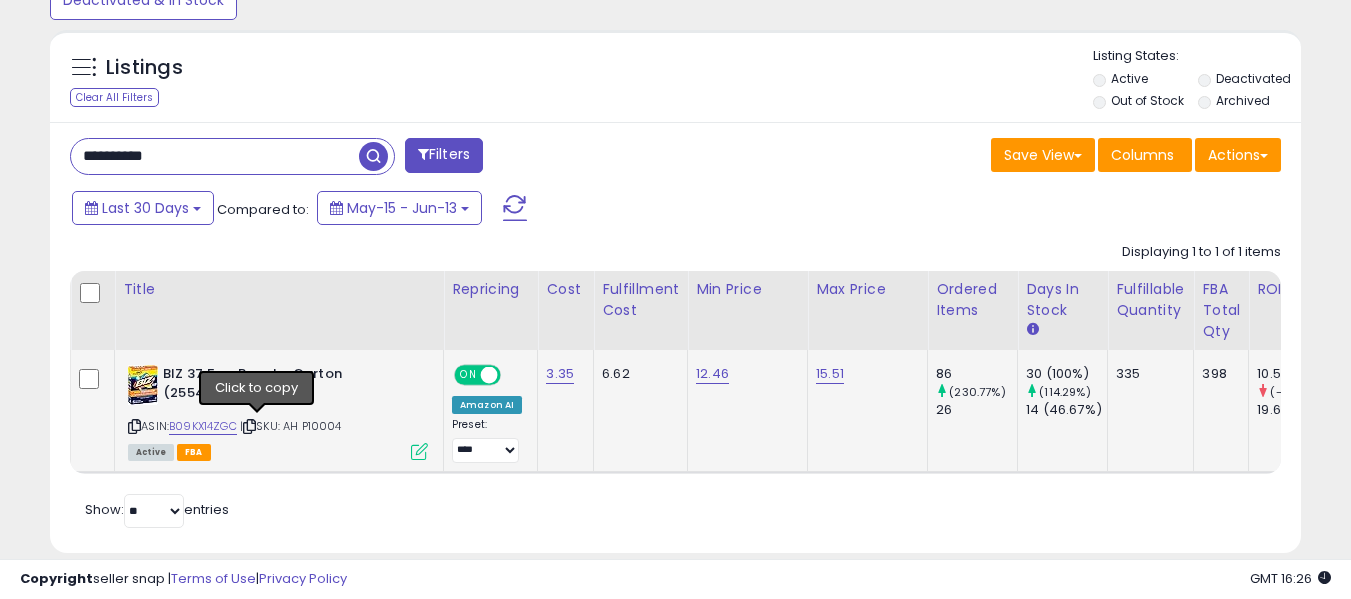 click at bounding box center (249, 426) 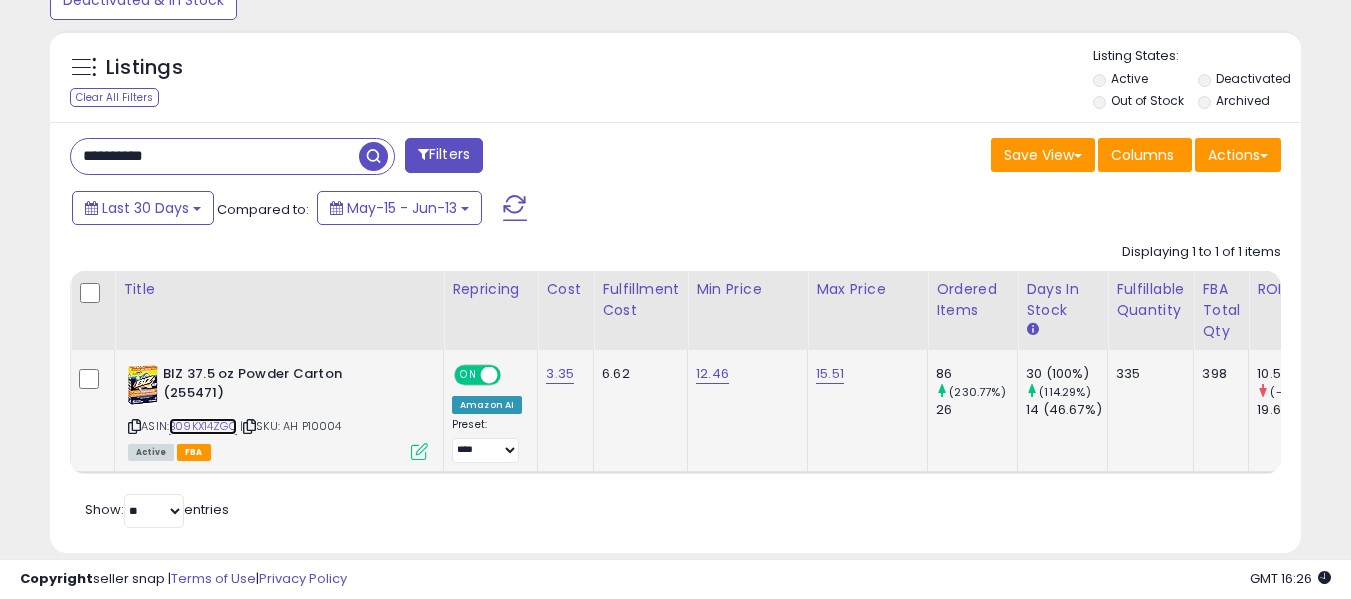 click on "B09KX14ZGC" at bounding box center (203, 426) 